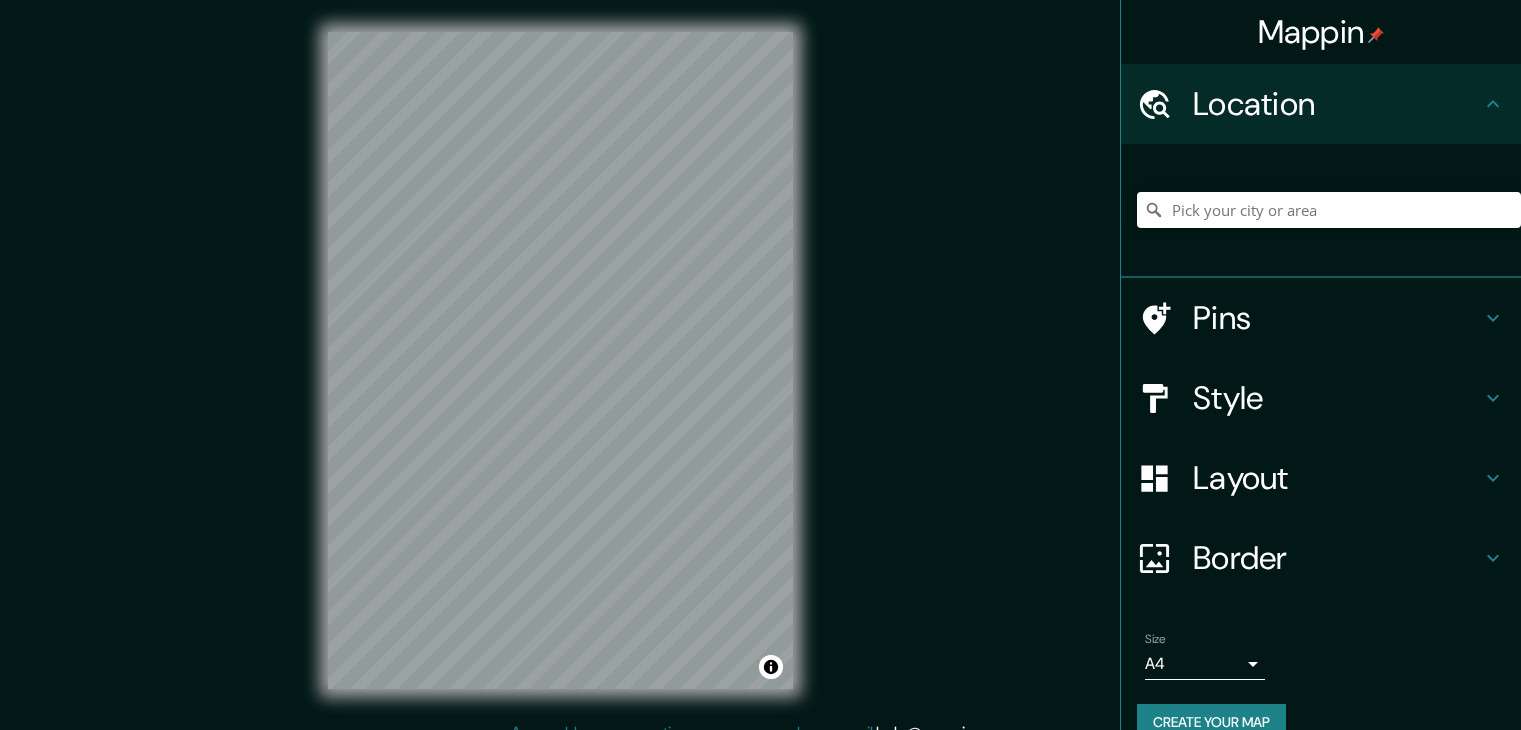 scroll, scrollTop: 23, scrollLeft: 0, axis: vertical 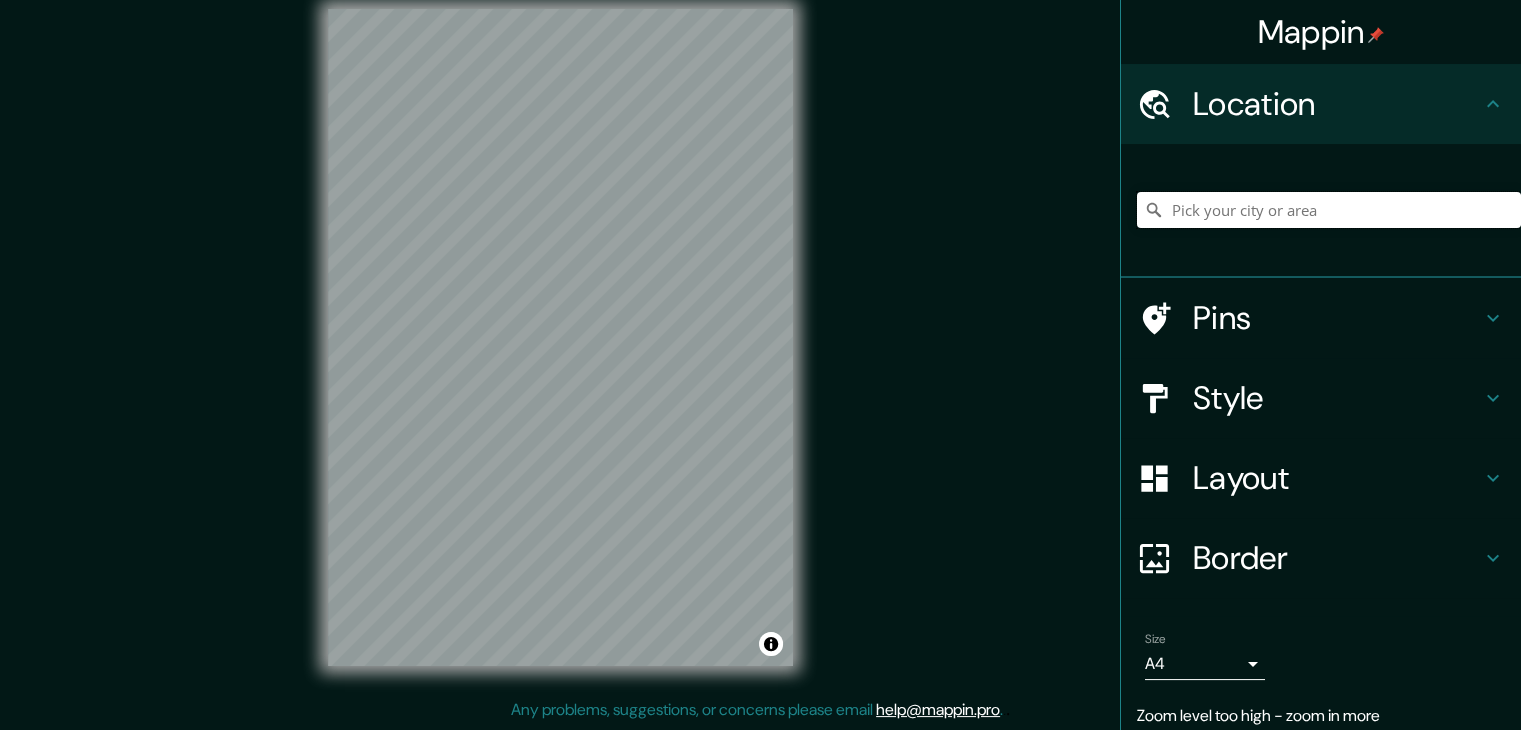 click at bounding box center (1329, 210) 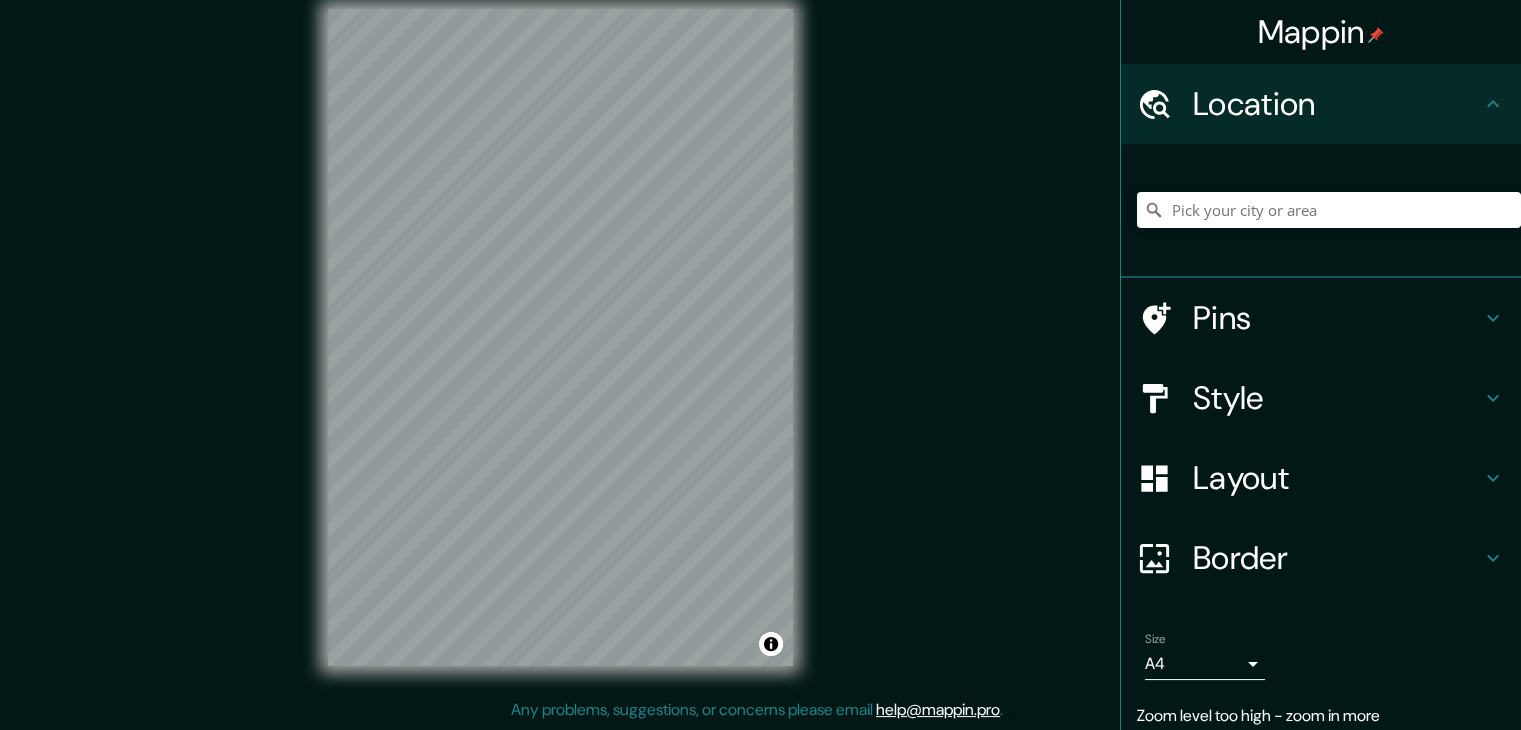 click on "Location" at bounding box center (1337, 104) 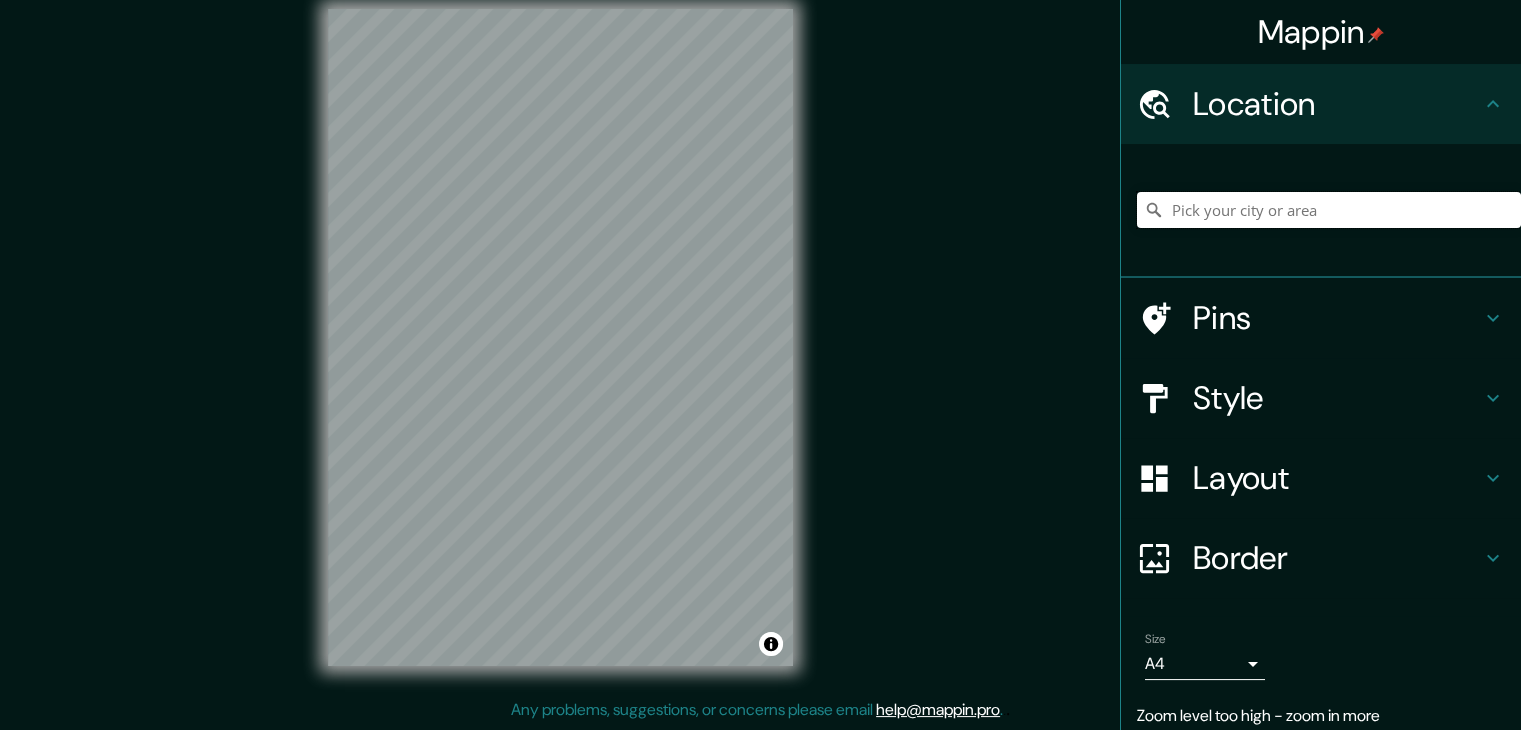 click at bounding box center [1329, 210] 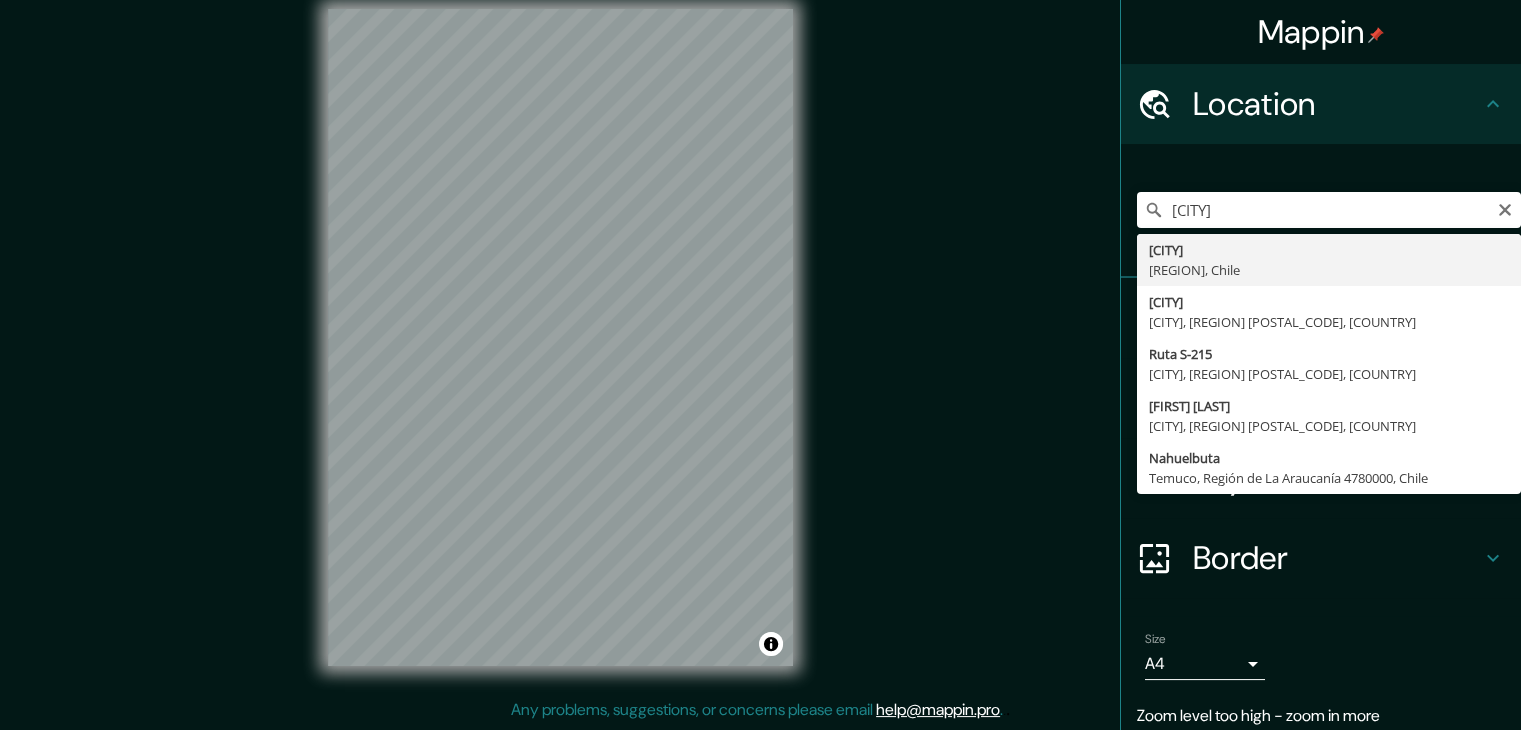 type on "[CITY], [REGION], [COUNTRY]" 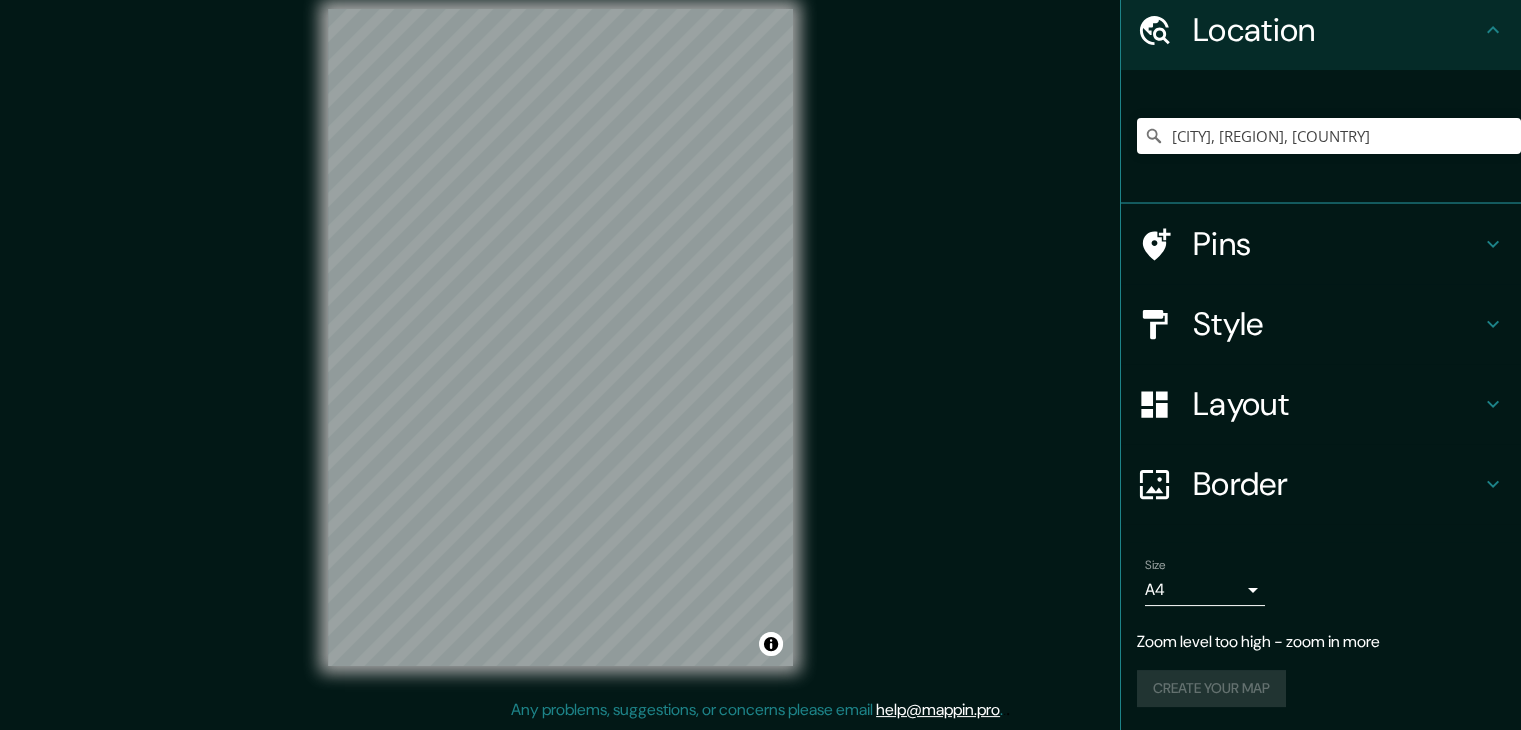 click on "Layout" at bounding box center (1337, 404) 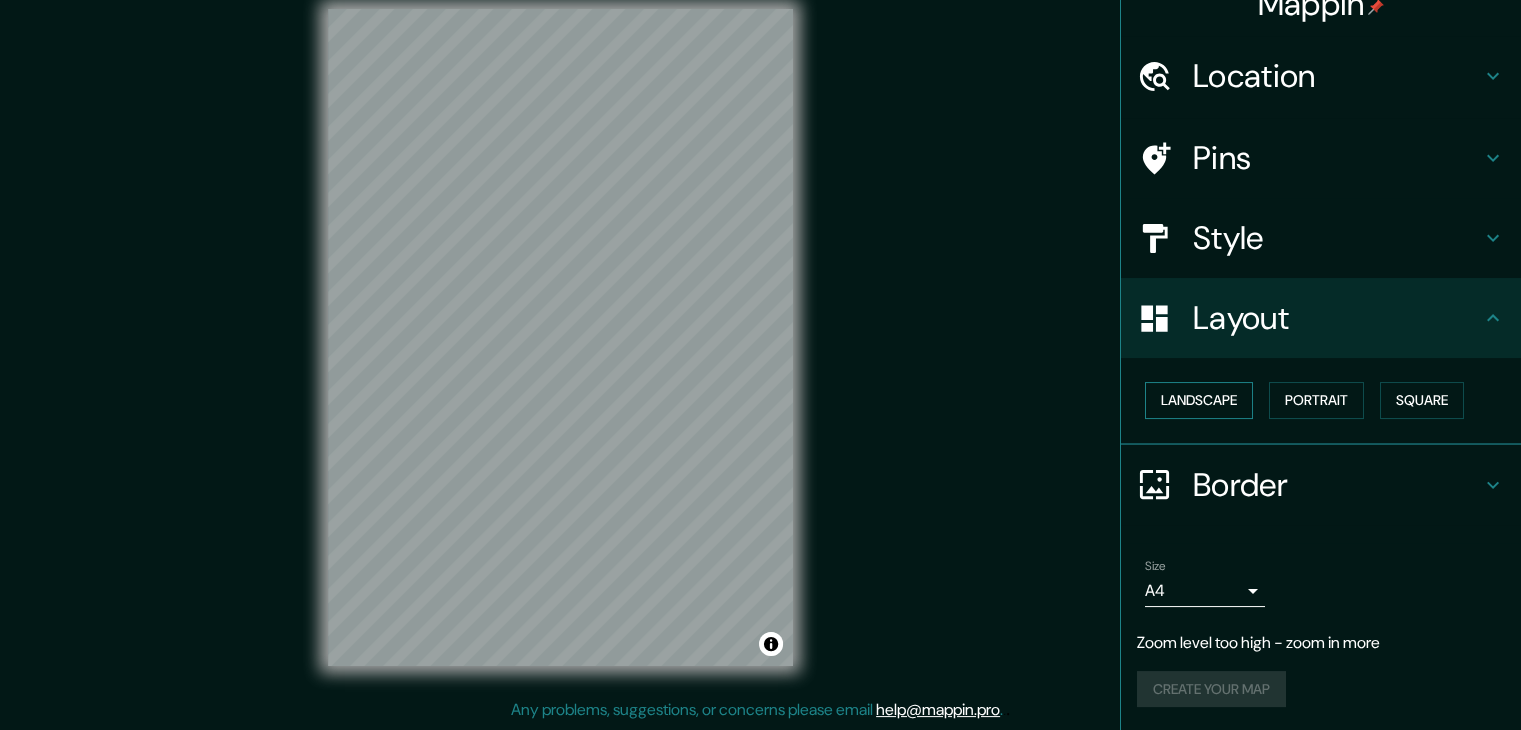 scroll, scrollTop: 0, scrollLeft: 0, axis: both 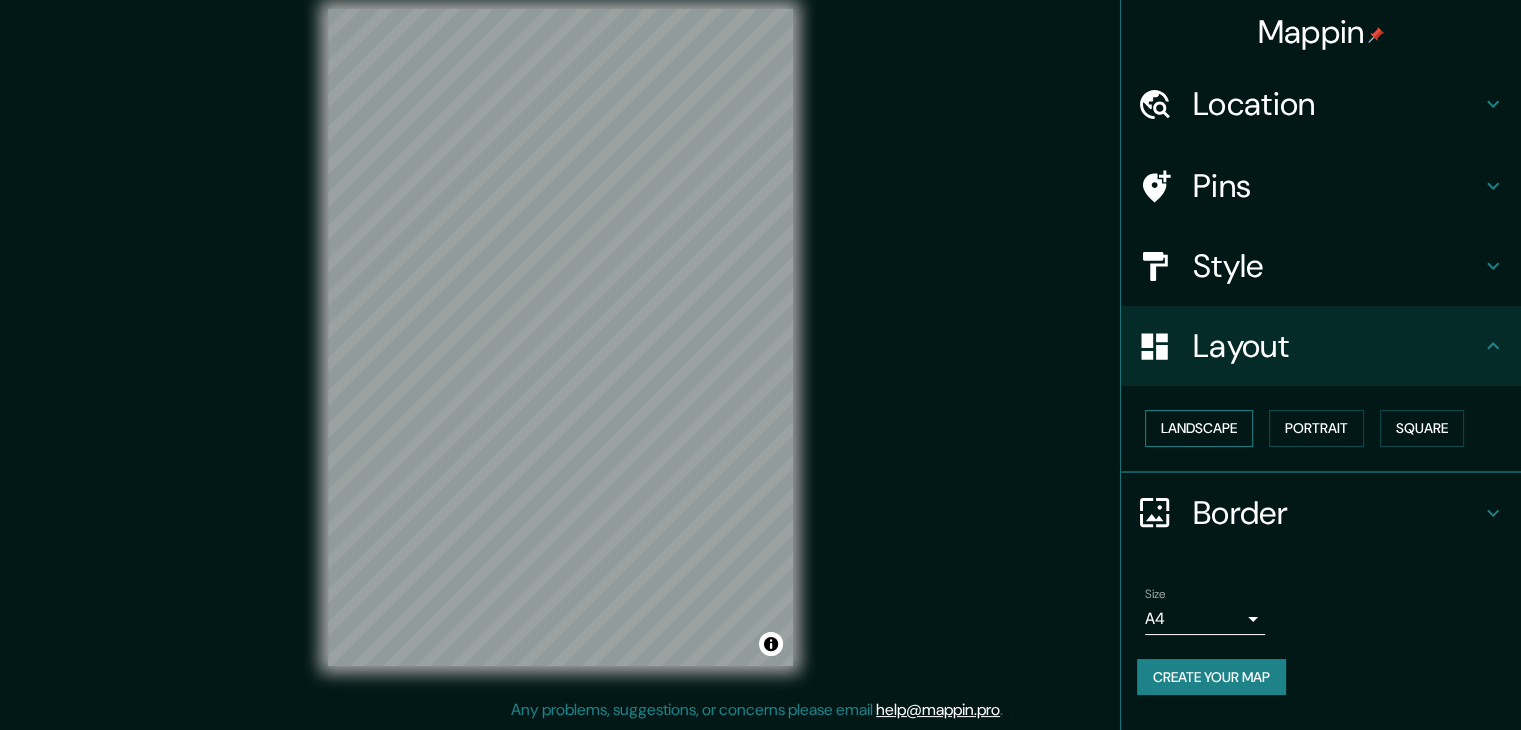 click on "Landscape" at bounding box center (1199, 428) 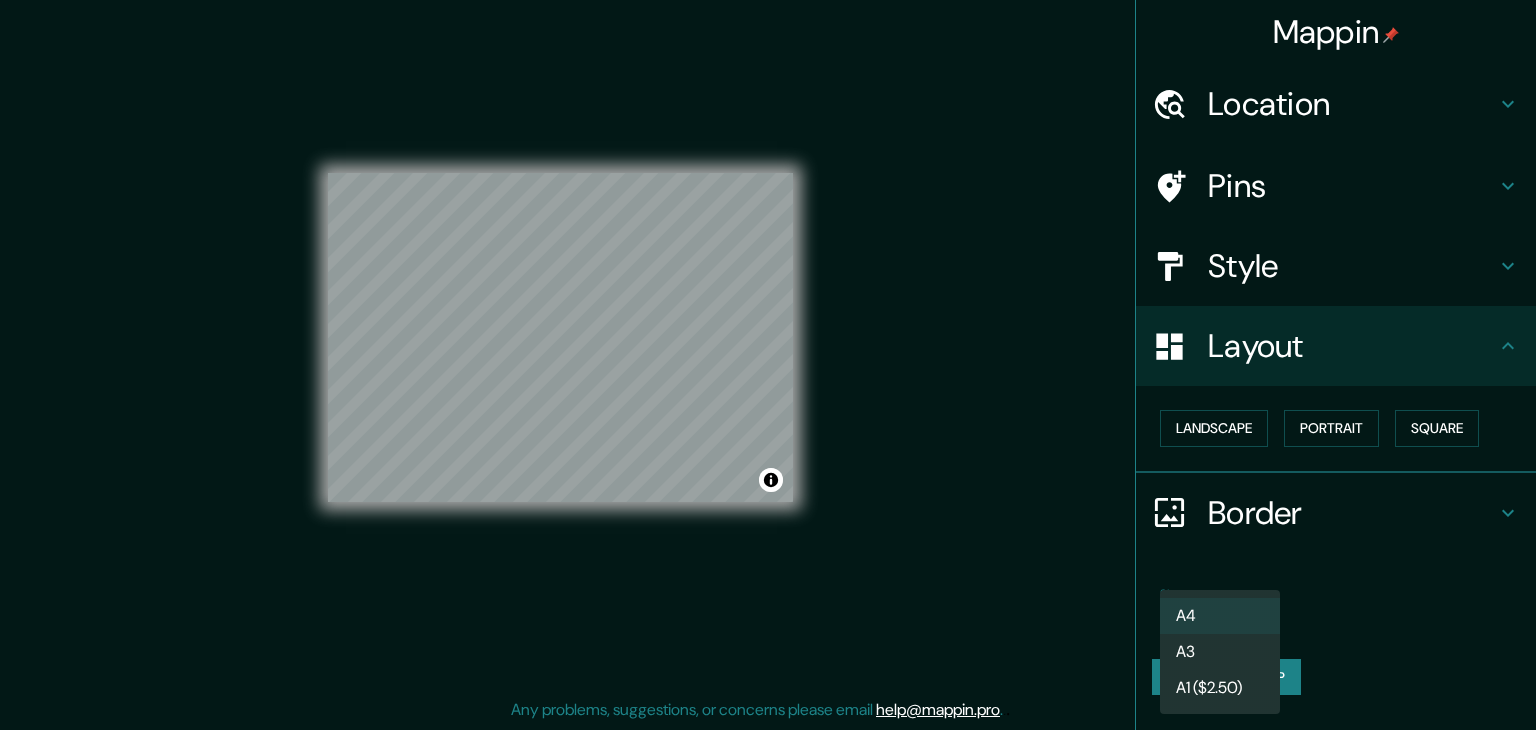 click on "Mappin Location [CITY], [REGION], [COUNTRY] Pins Style Layout Landscape Portrait Square Border Choose a border.  Hint : you can make layers of the frame opaque to create some cool effects. None Simple Transparent Fancy Size A4 single Create your map © Mapbox   © OpenStreetMap   Improve this map Any problems, suggestions, or concerns please email    help@mappin.pro . . . A4 A3 A1 ($2.50)" at bounding box center [768, 342] 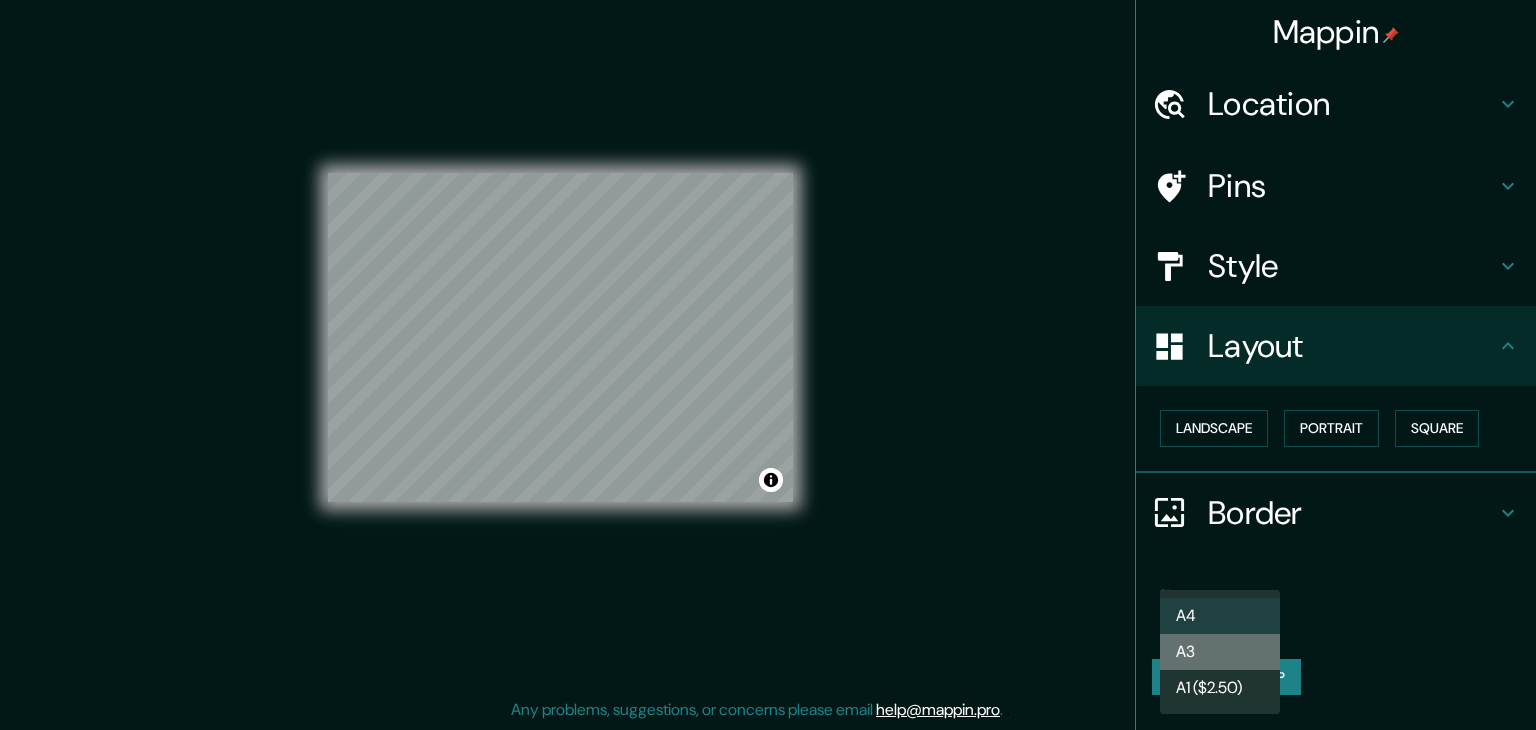 click on "A3" at bounding box center [1220, 652] 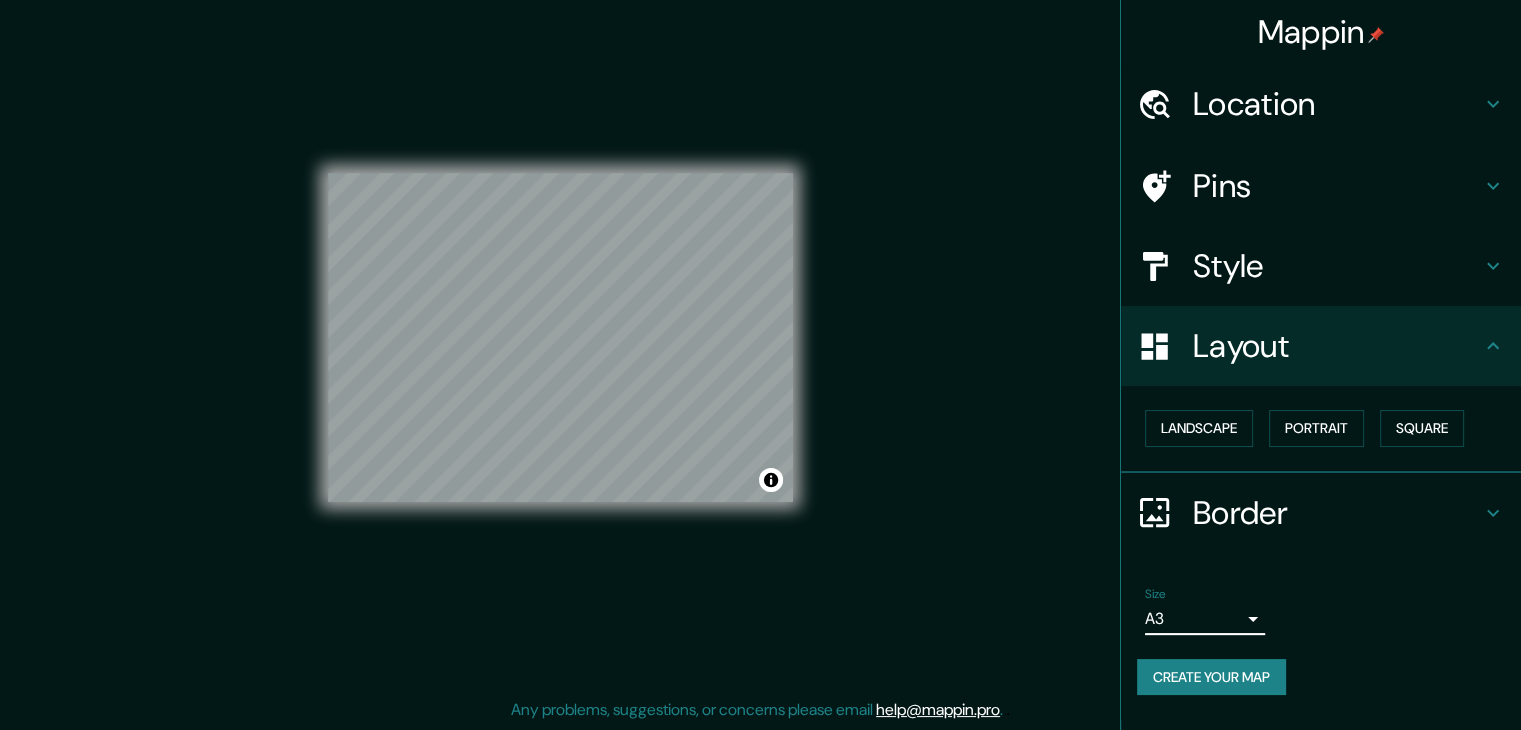 click on "Pins" at bounding box center (1321, 186) 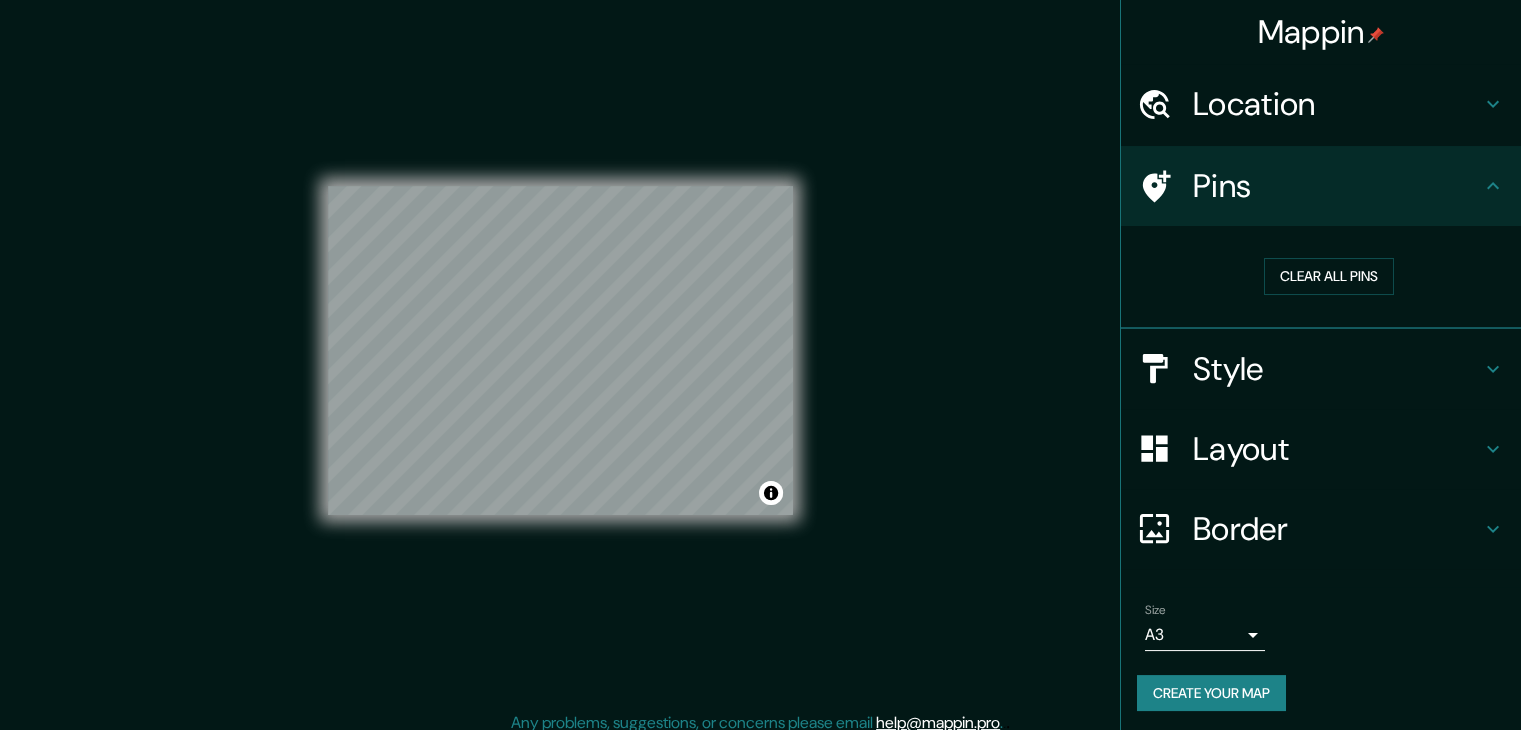 scroll, scrollTop: 0, scrollLeft: 0, axis: both 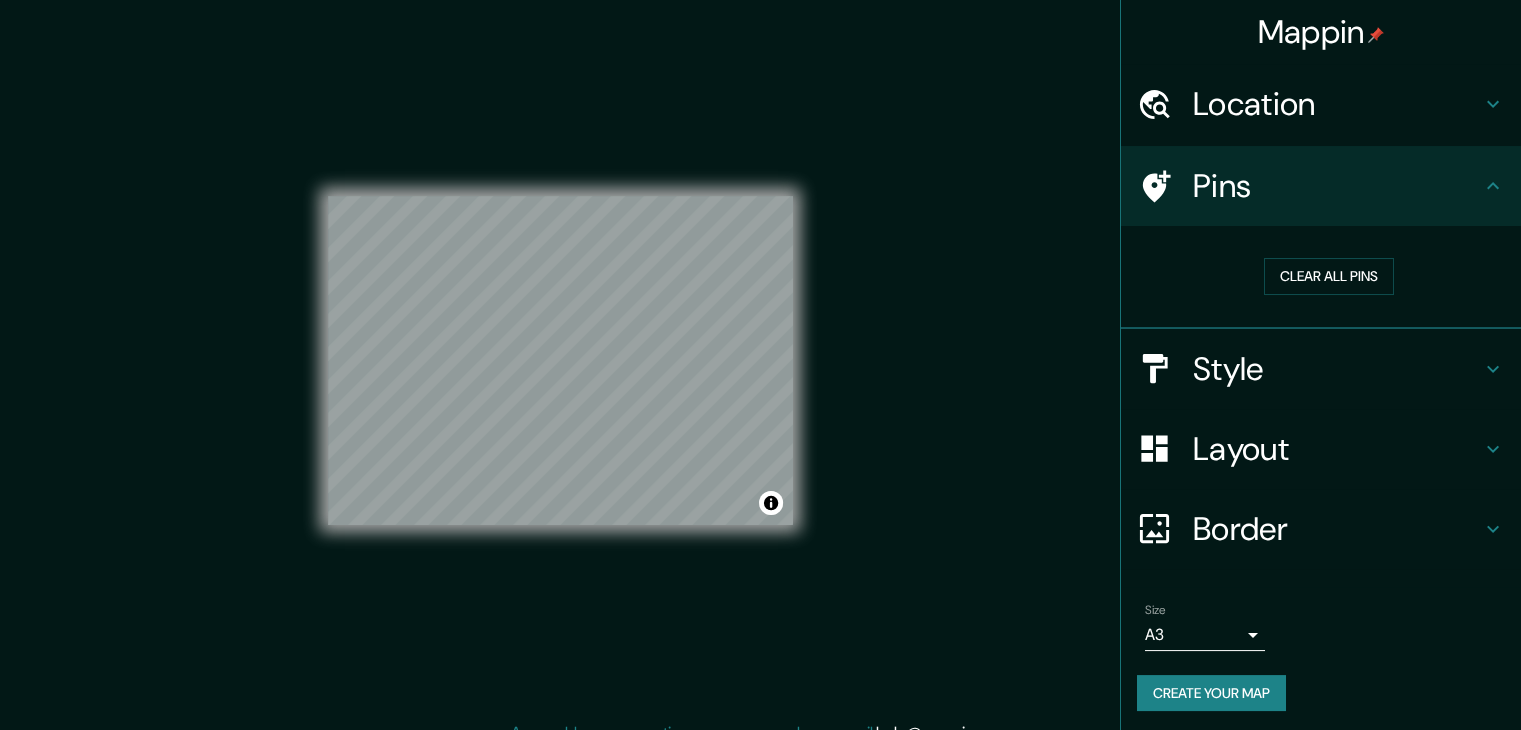 click on "© Mapbox   © OpenStreetMap   Improve this map" at bounding box center [560, 360] 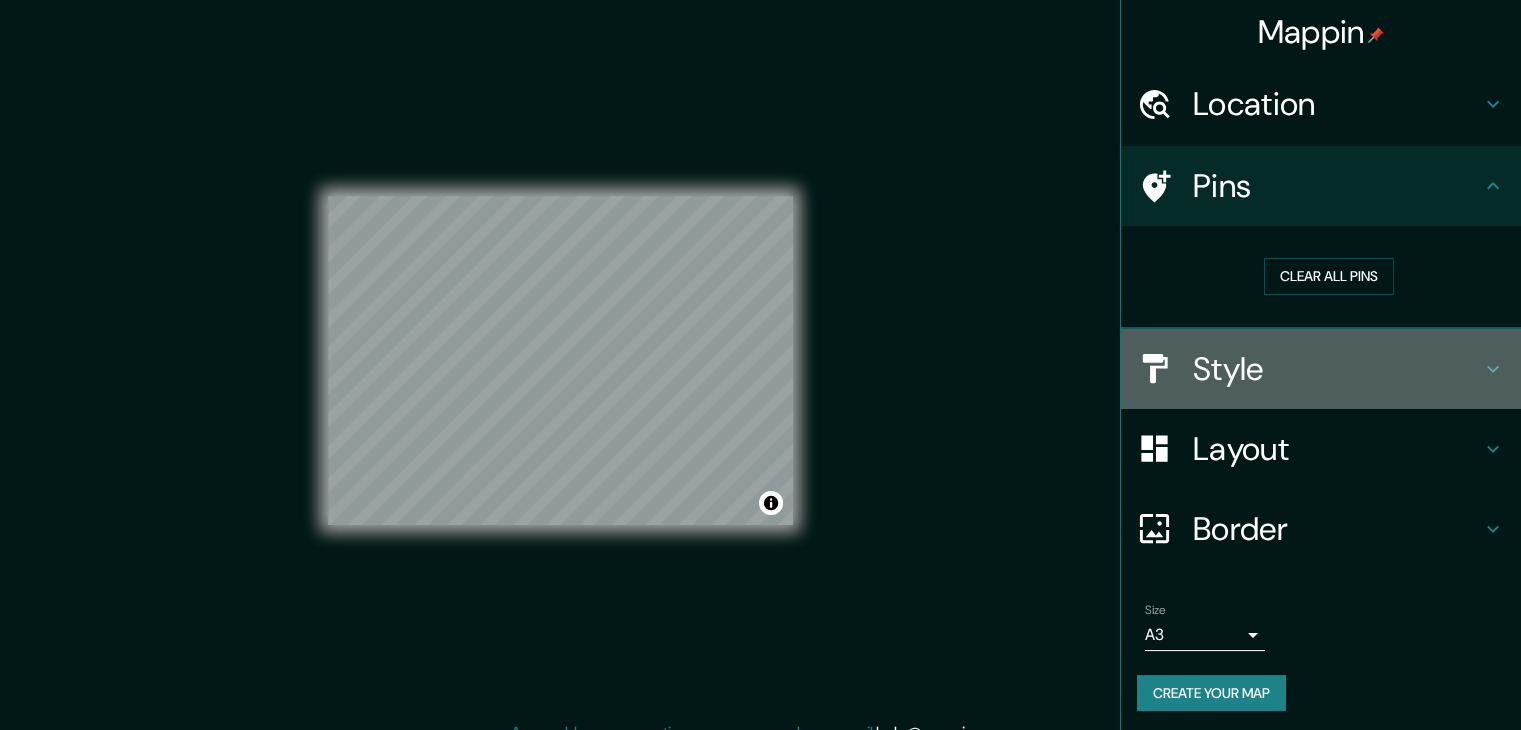 click on "Style" at bounding box center (1337, 369) 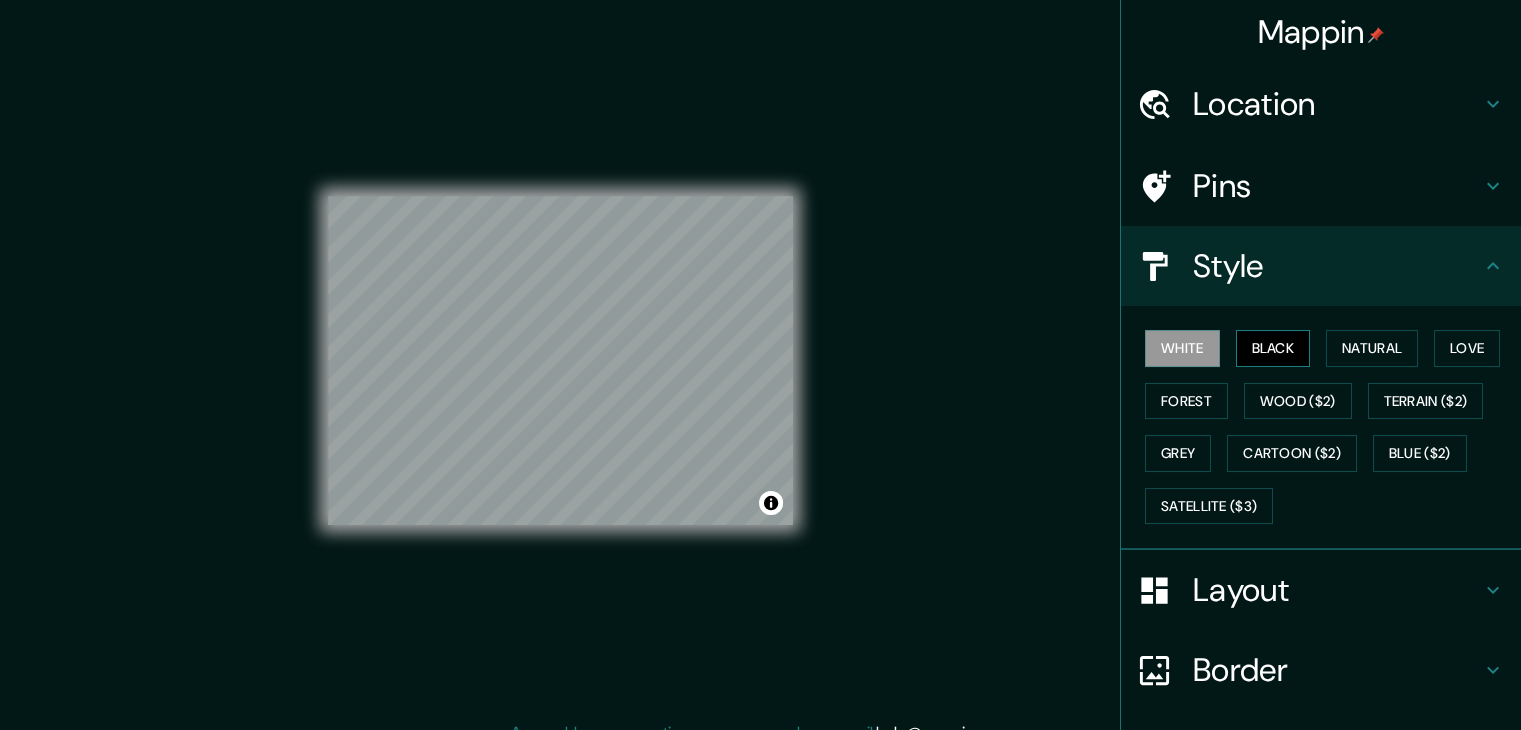 click on "Black" at bounding box center [1273, 348] 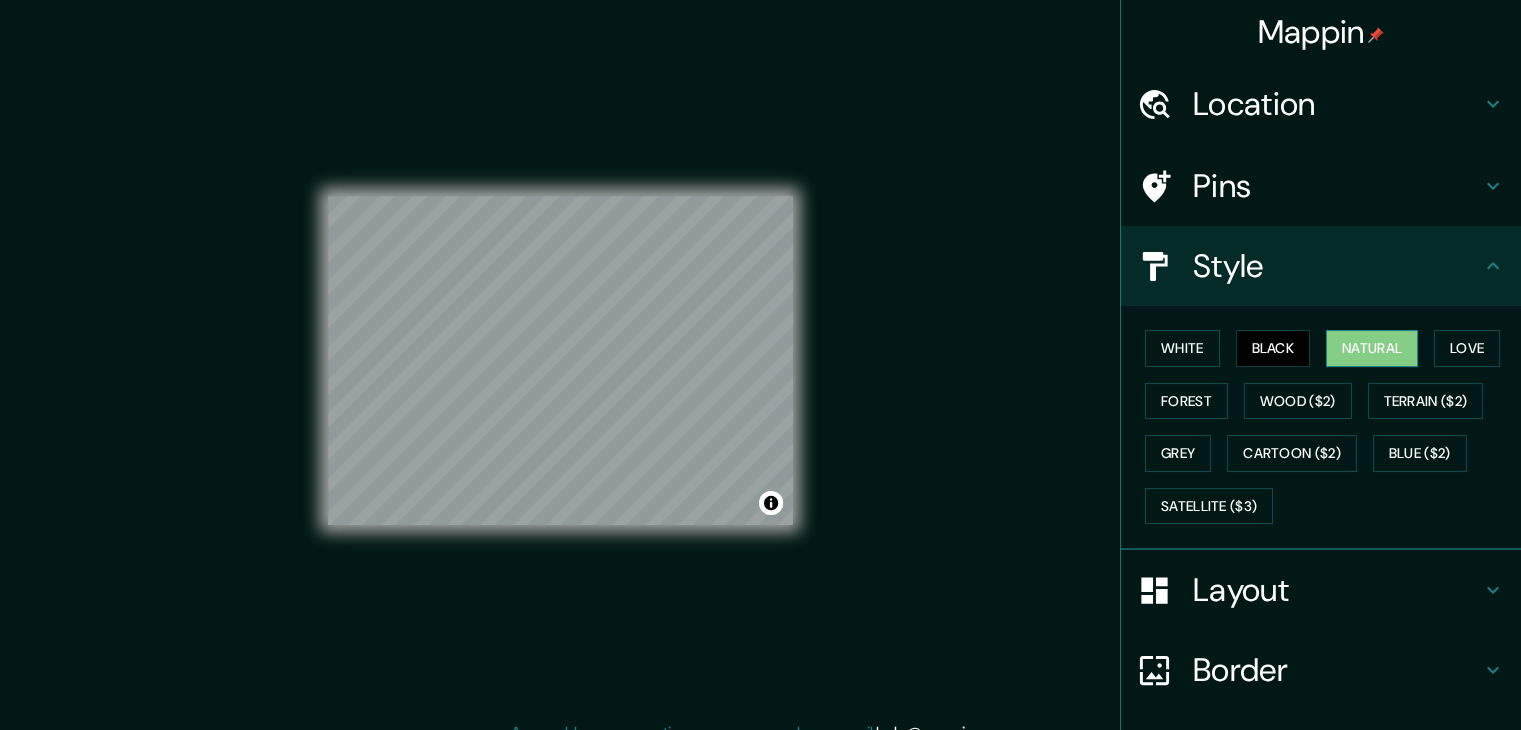 click on "Natural" at bounding box center (1372, 348) 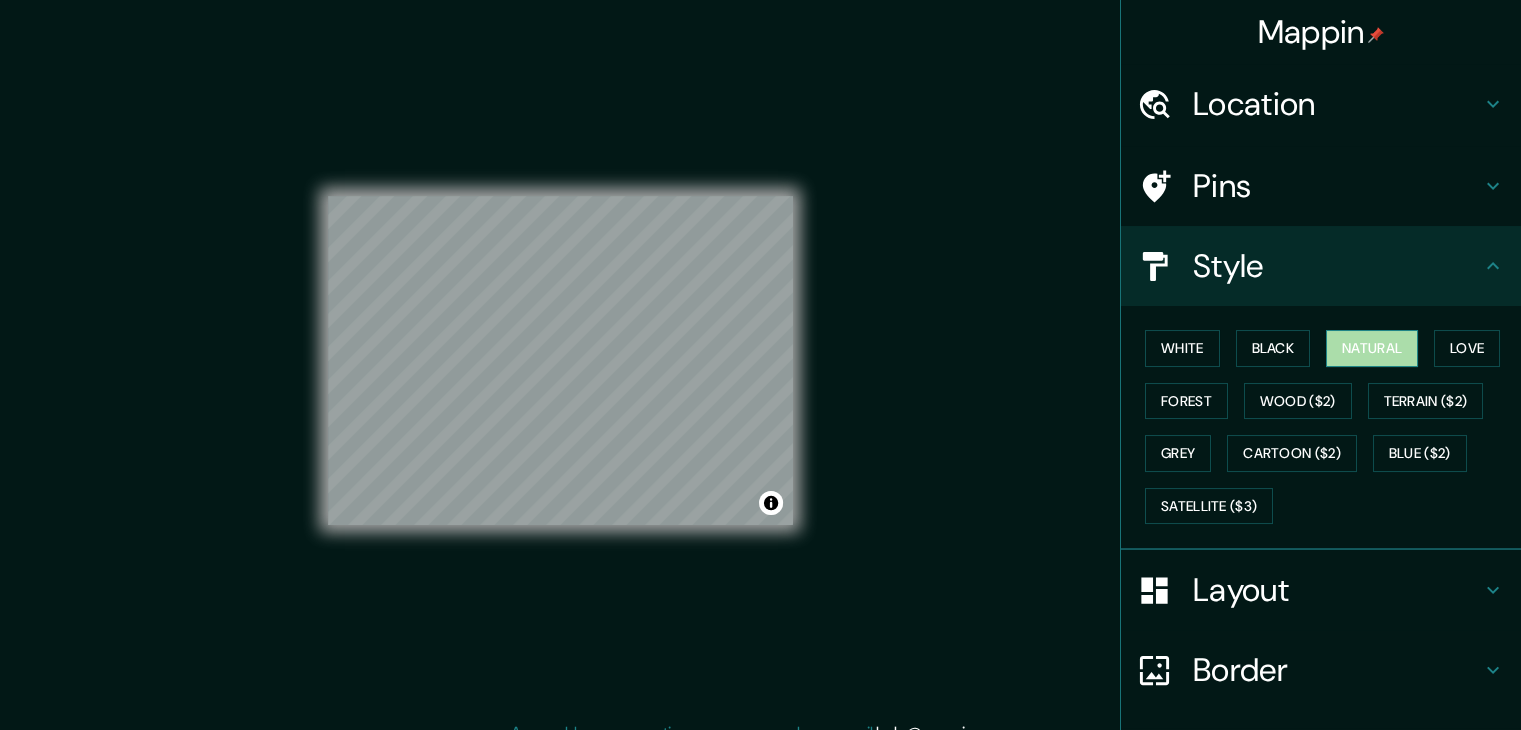 click on "Natural" at bounding box center (1372, 348) 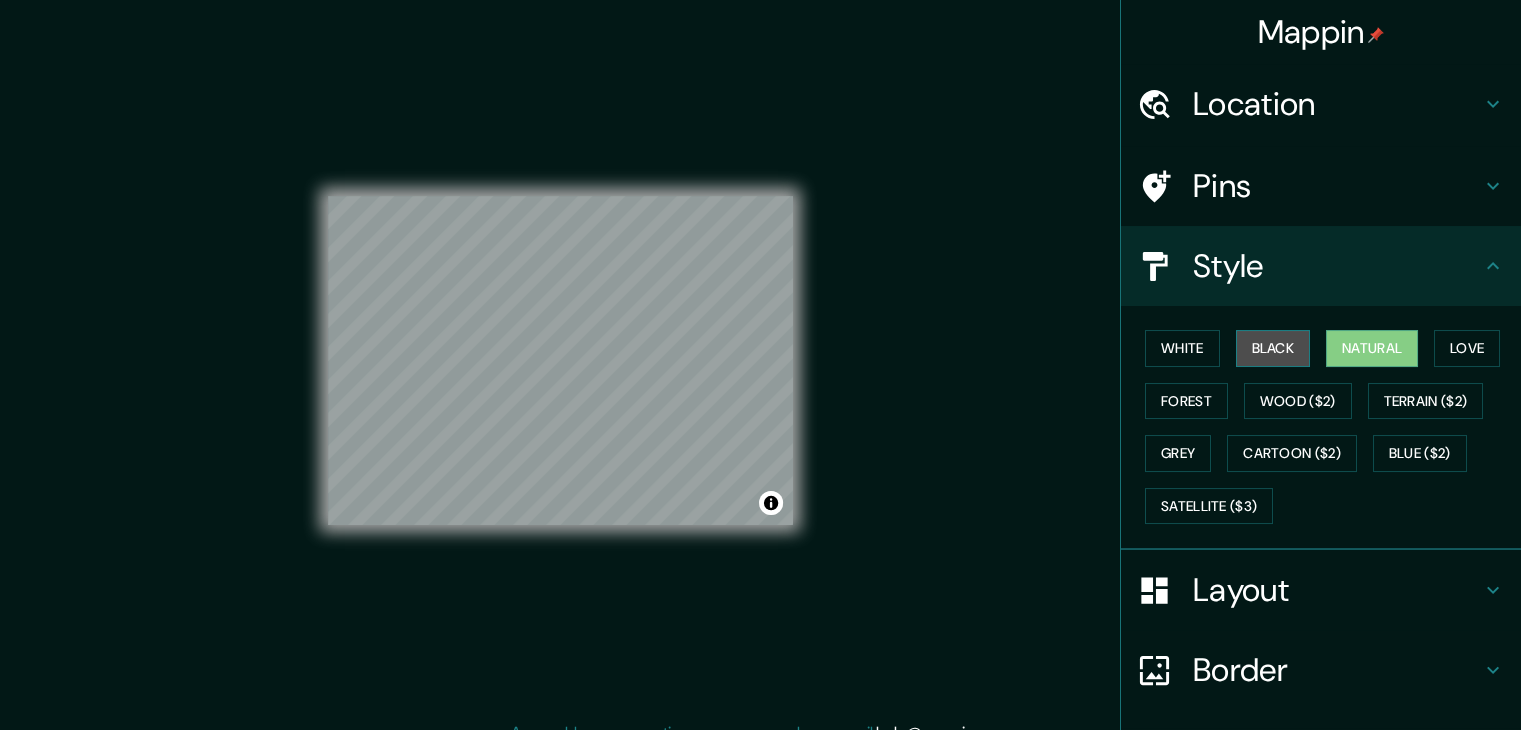 click on "Black" at bounding box center [1273, 348] 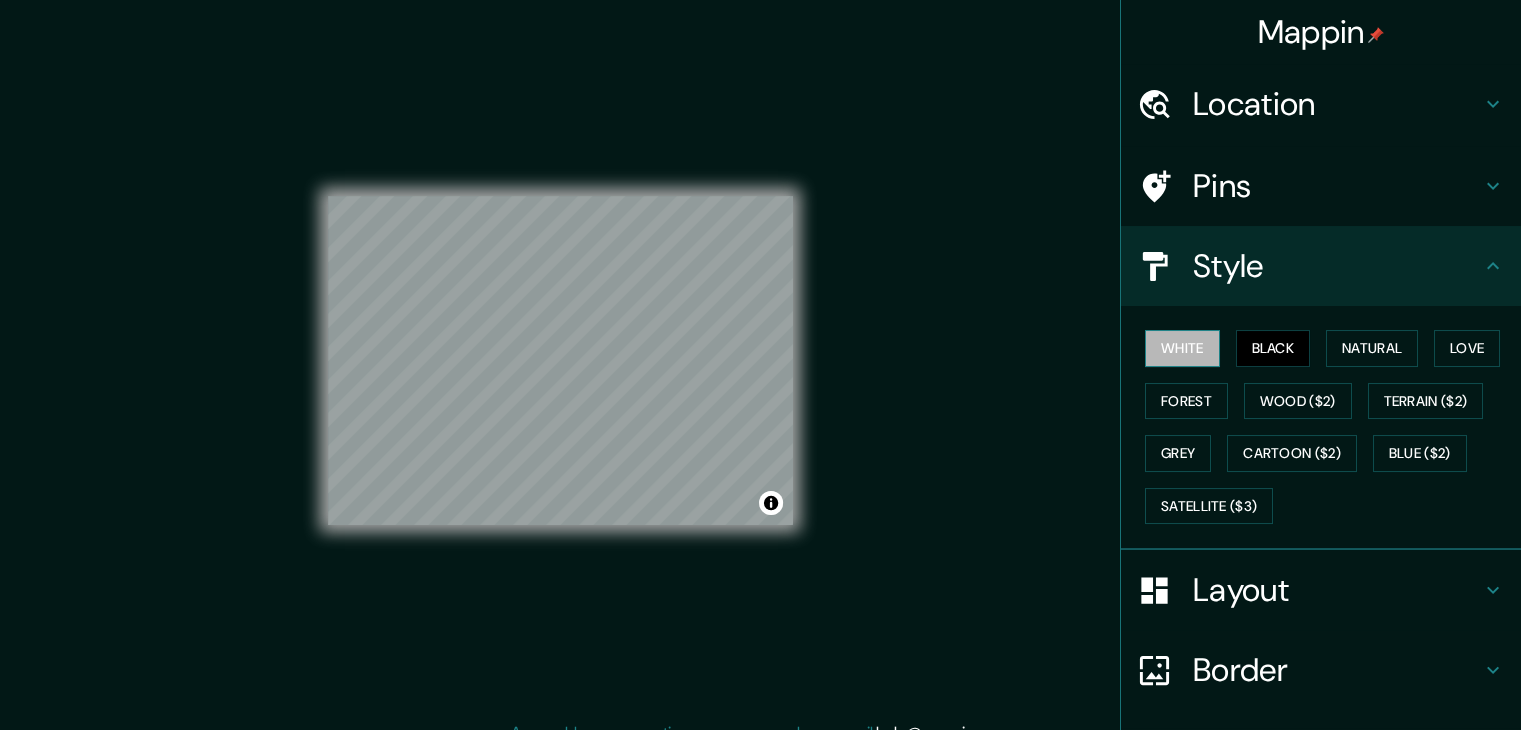 click on "White" at bounding box center (1182, 348) 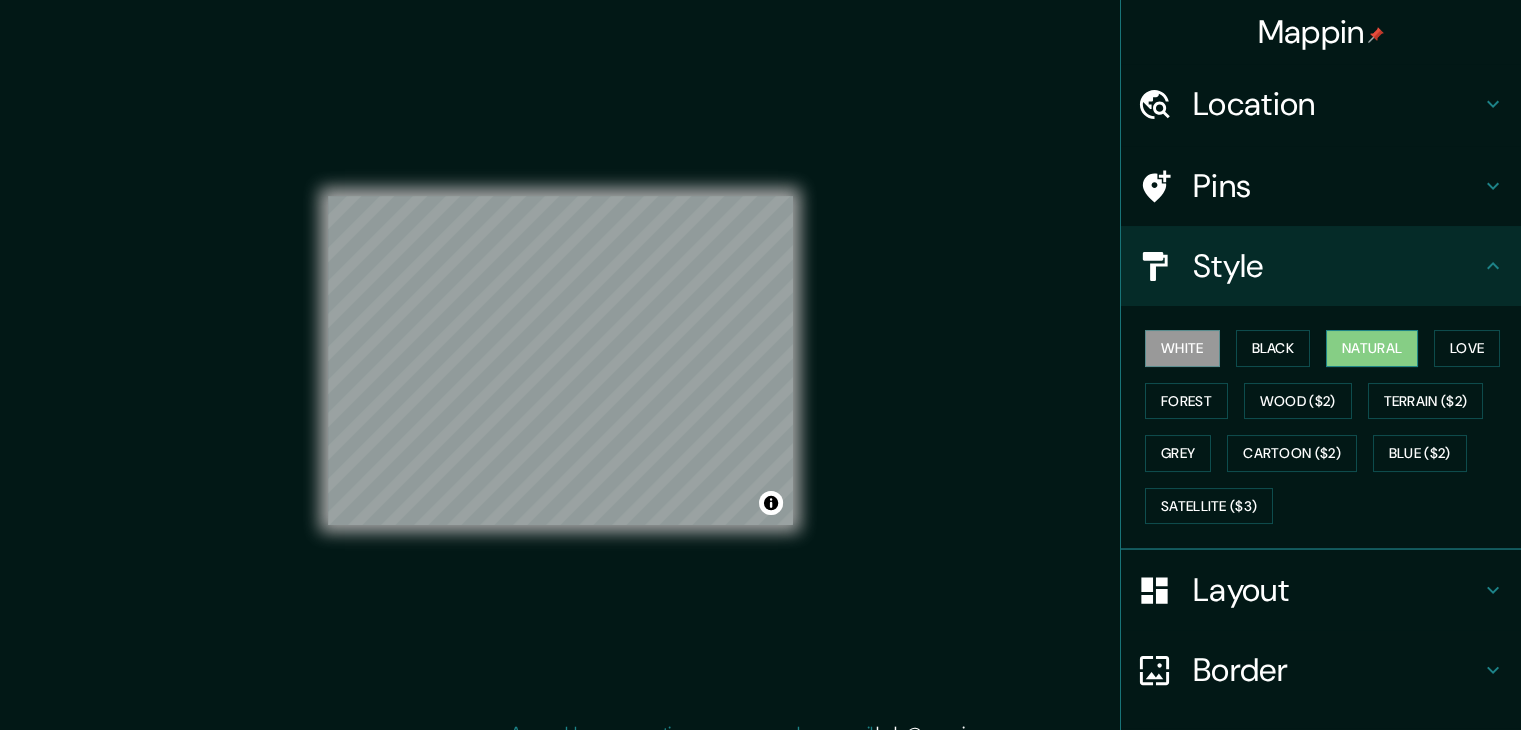 click on "Natural" at bounding box center [1372, 348] 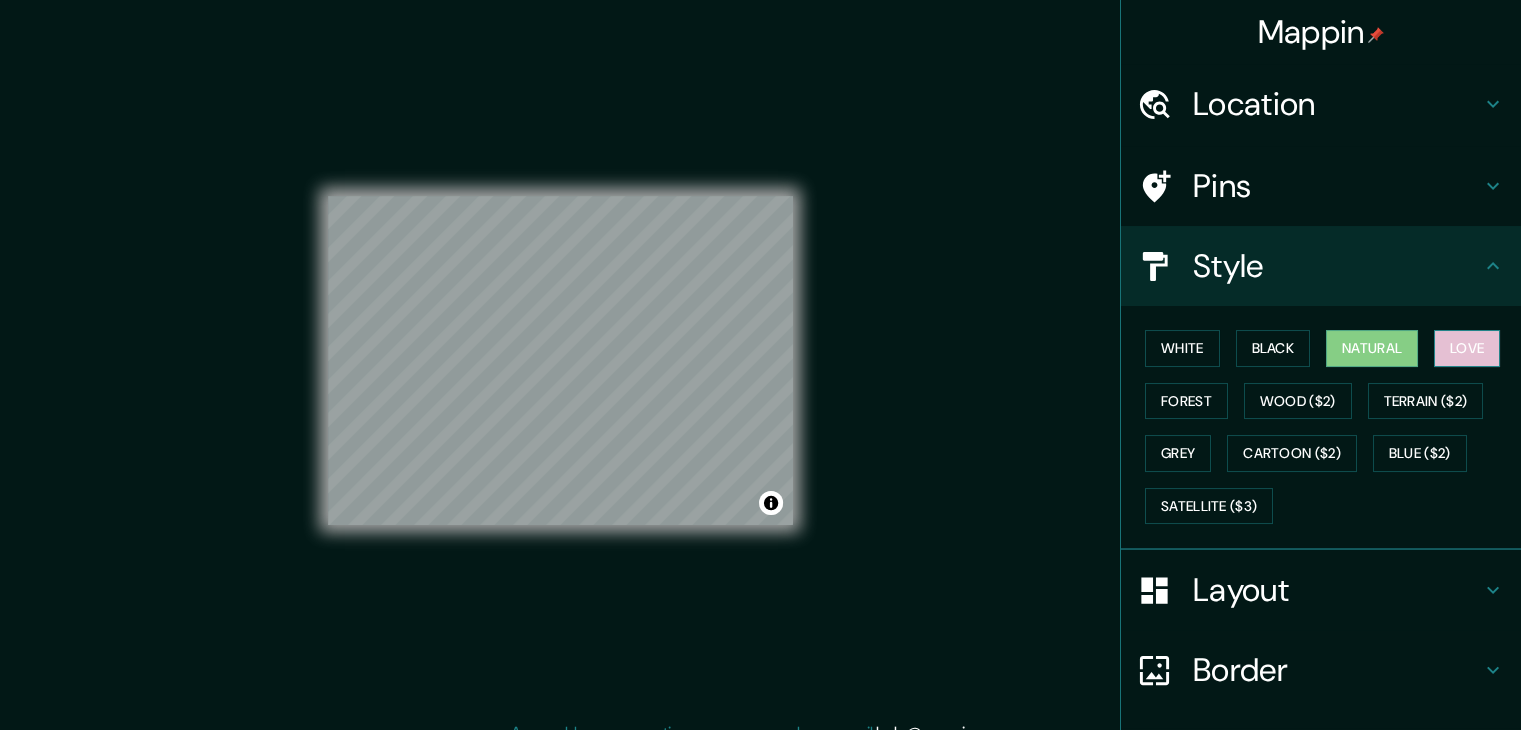 click on "Love" at bounding box center [1467, 348] 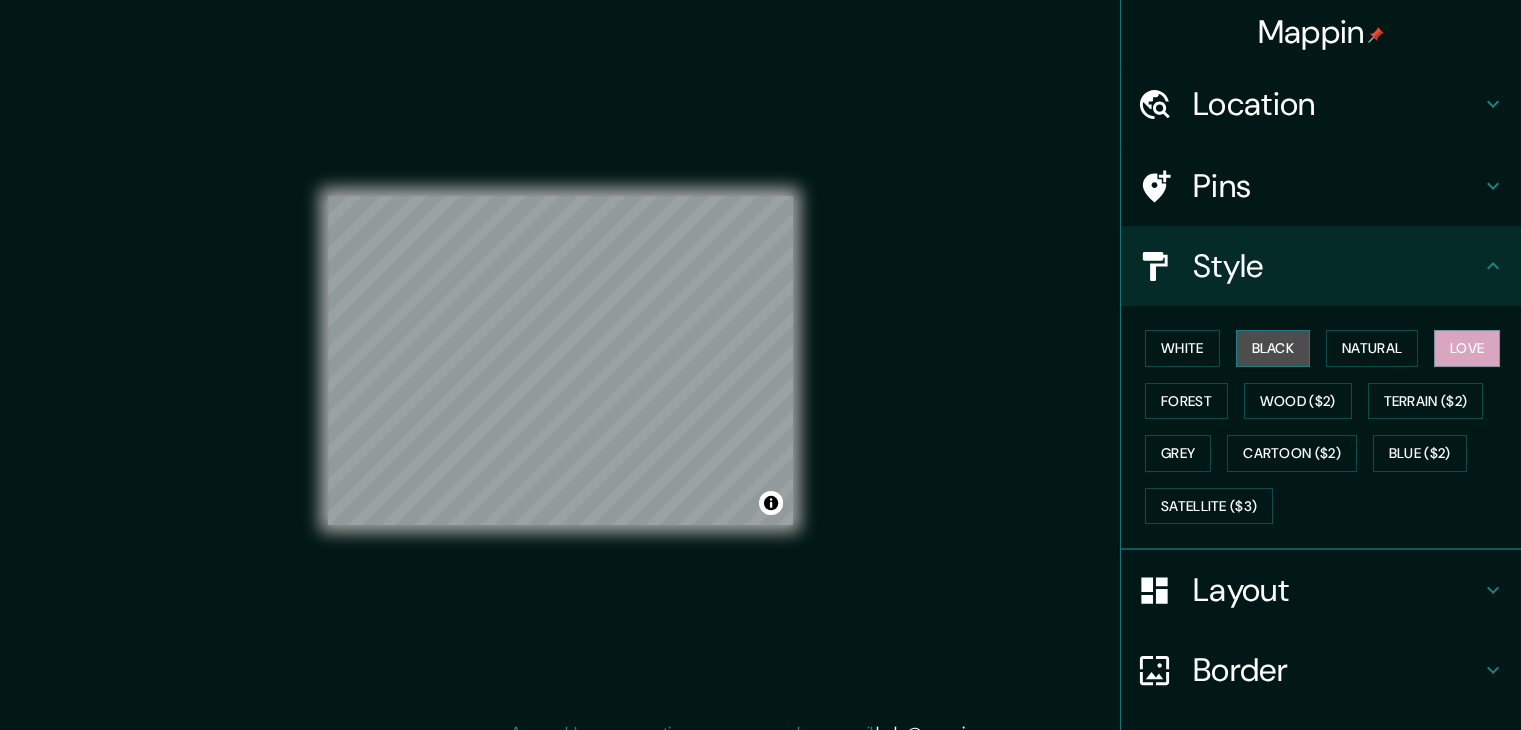 click on "Black" at bounding box center (1273, 348) 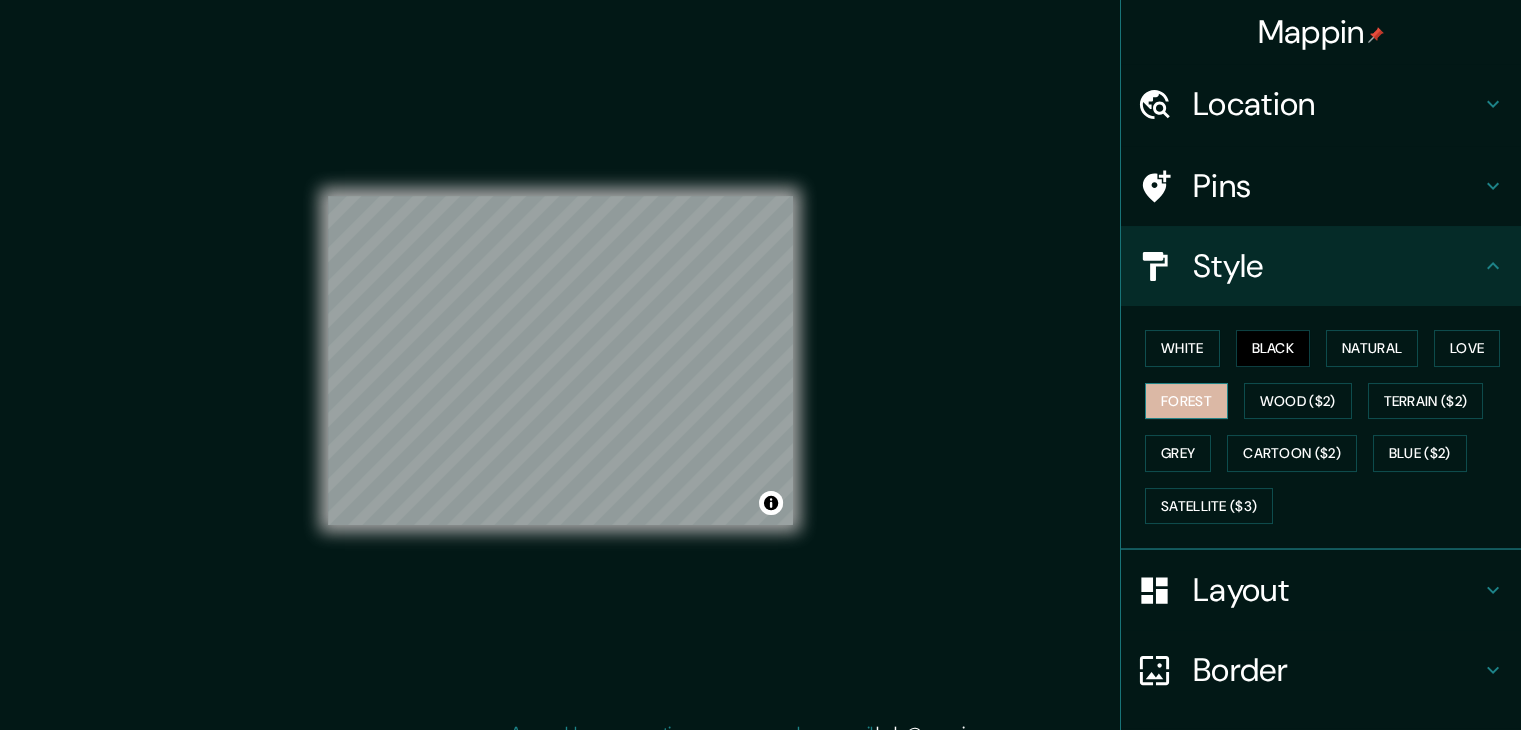 click on "Forest" at bounding box center [1186, 401] 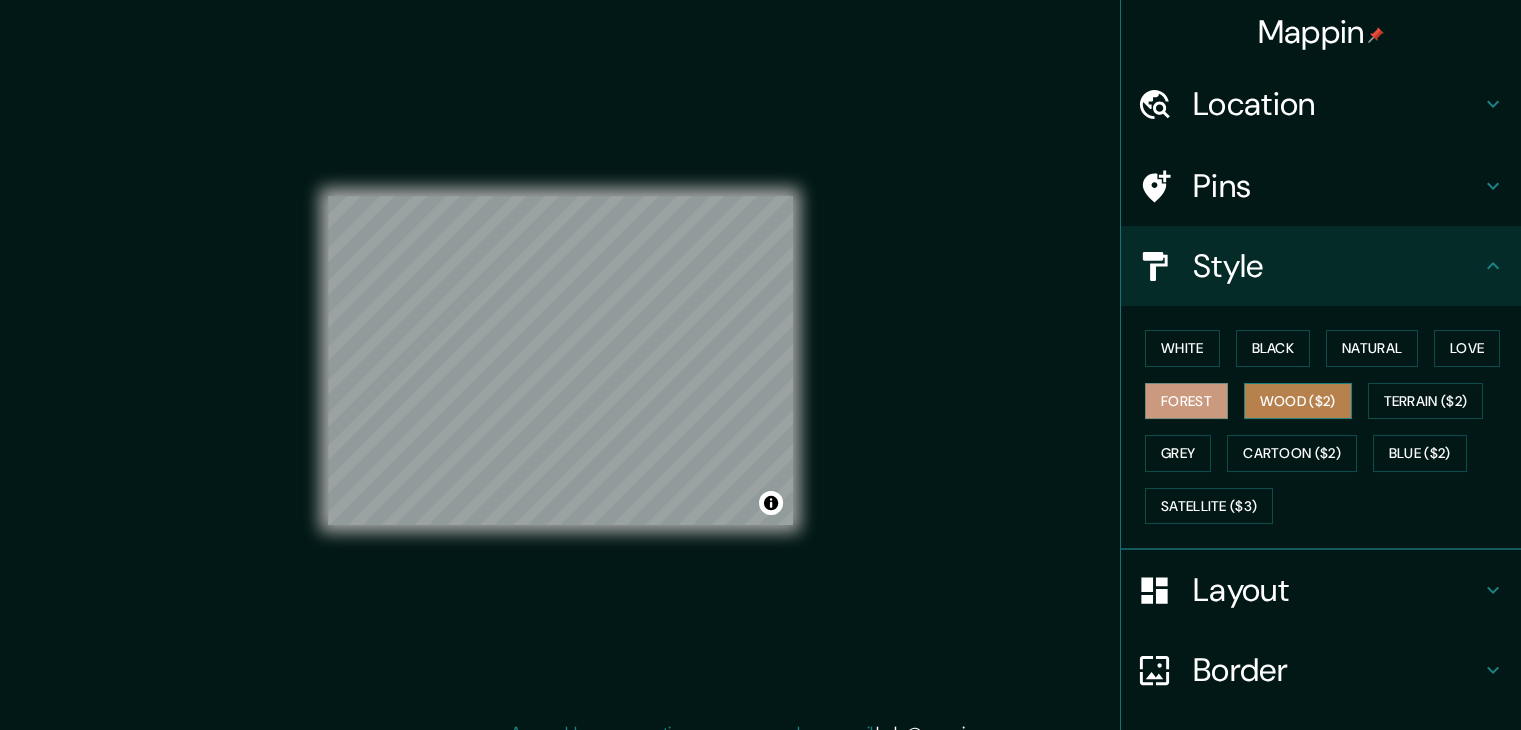 click on "Wood ($2)" at bounding box center [1298, 401] 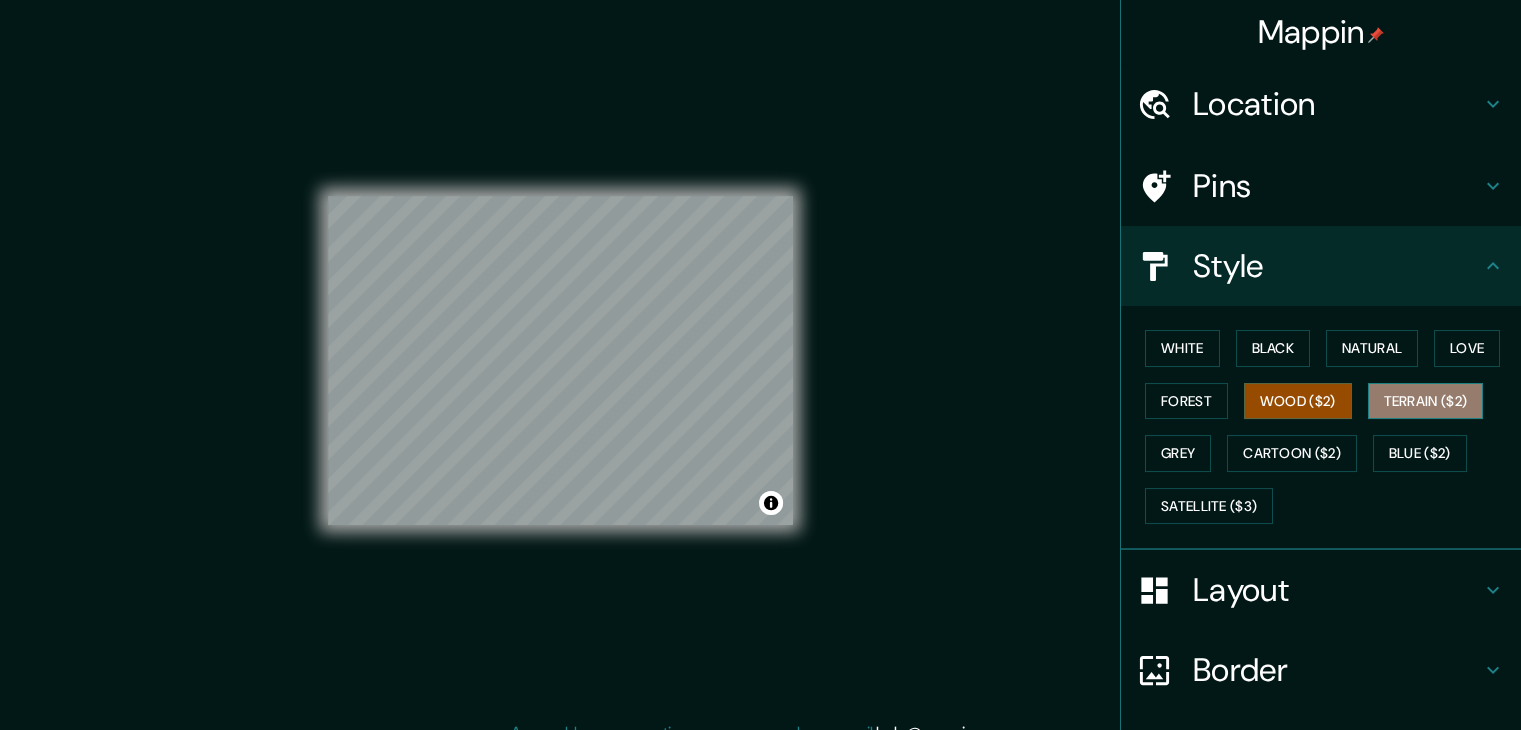 click on "Terrain ($2)" at bounding box center [1426, 401] 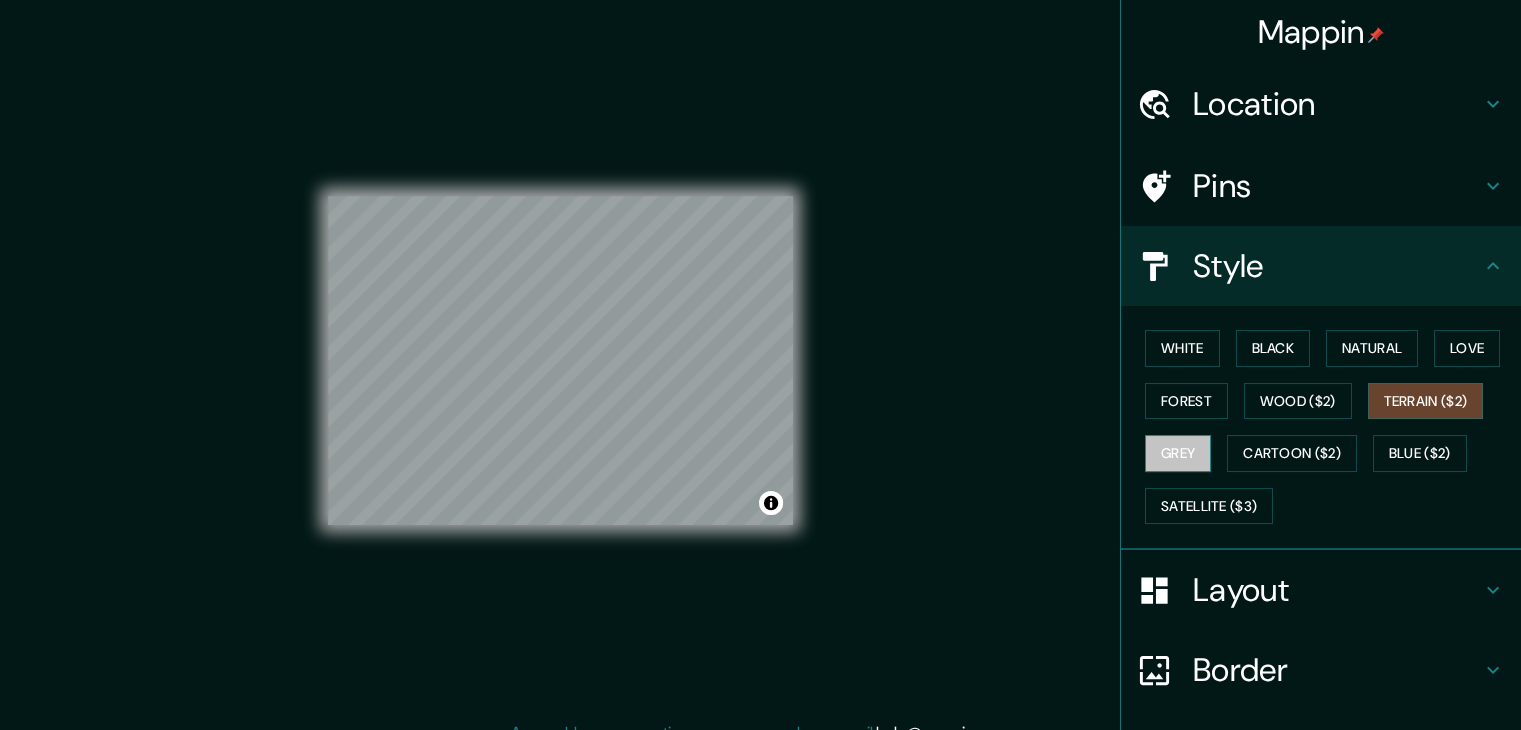 click on "Grey" at bounding box center (1178, 453) 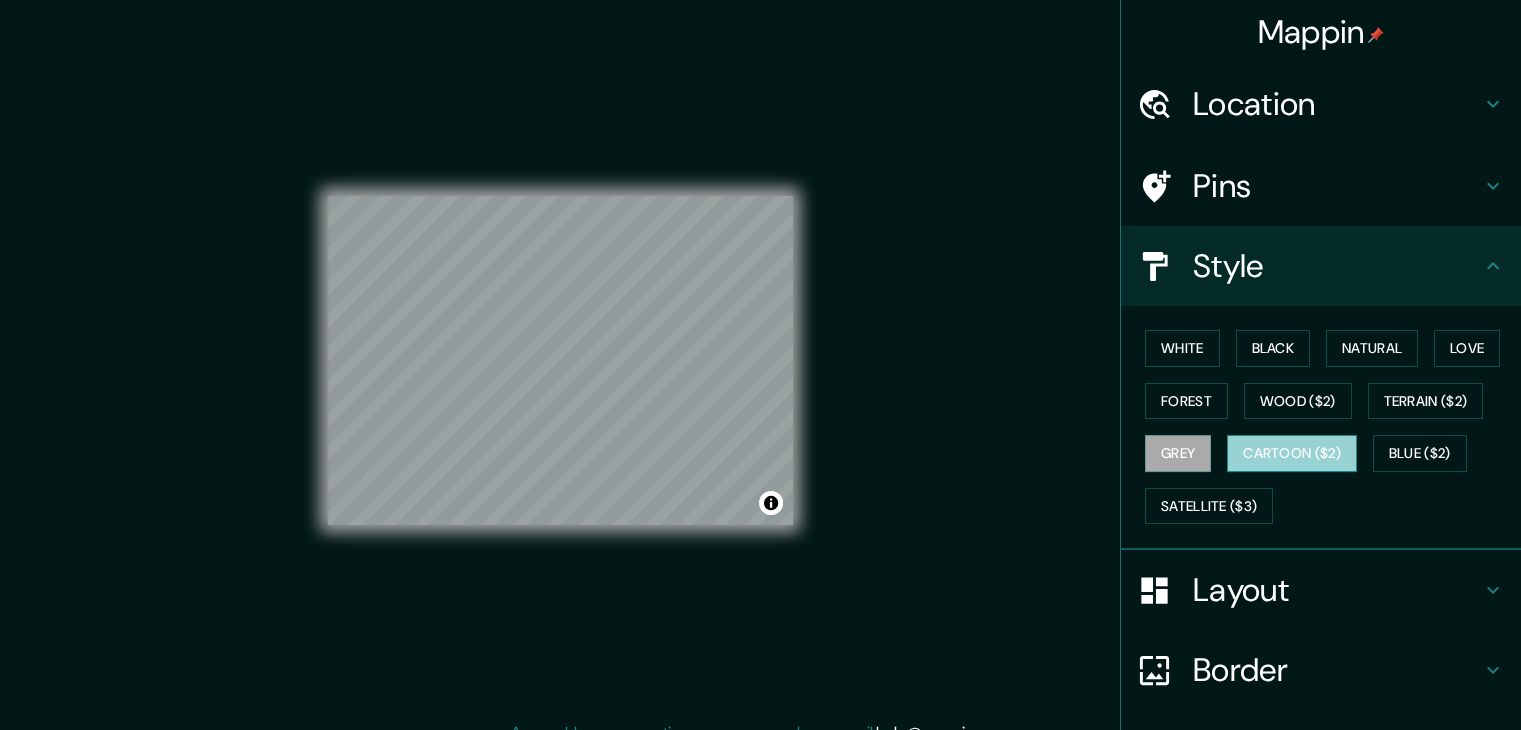 click on "Cartoon ($2)" at bounding box center [1292, 453] 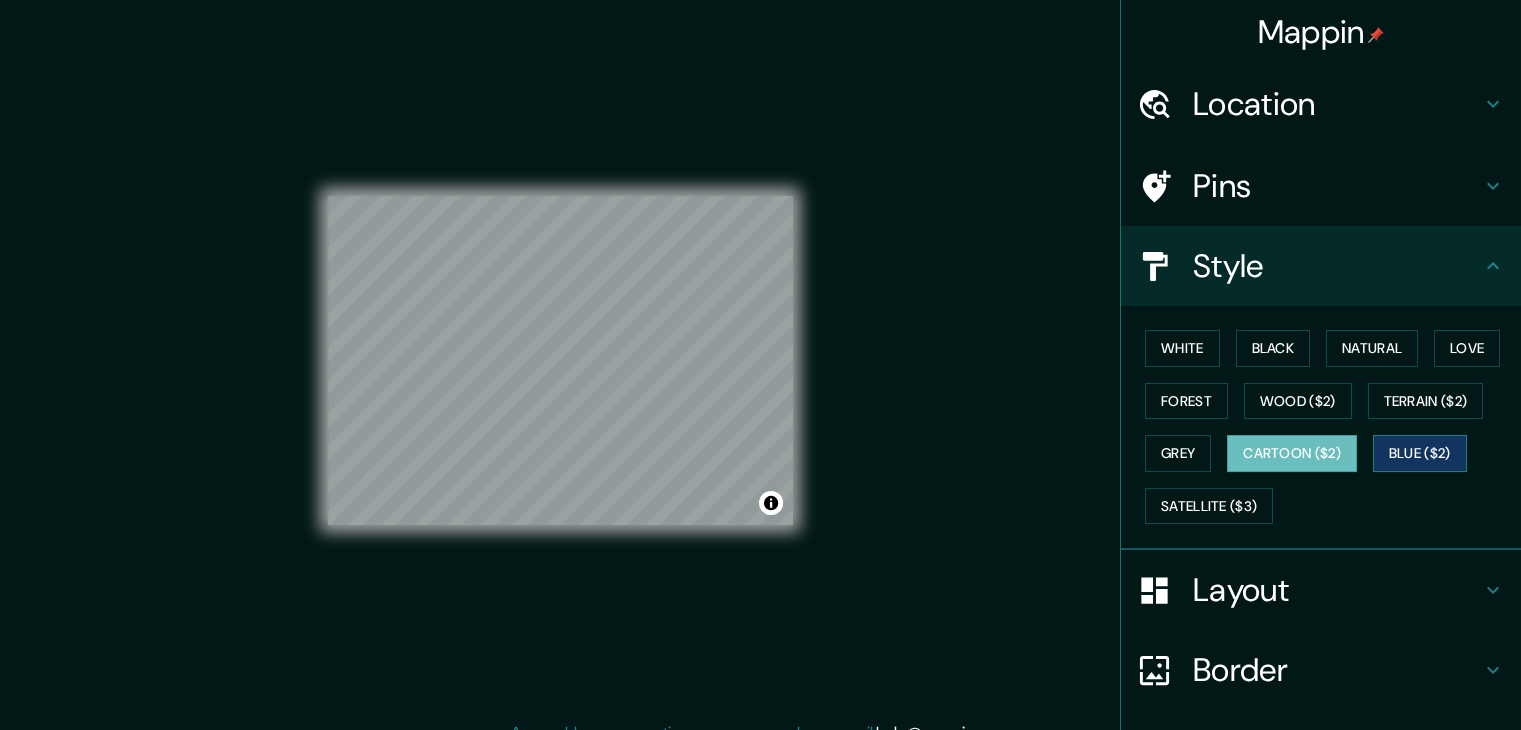 click on "Blue ($2)" at bounding box center (1420, 453) 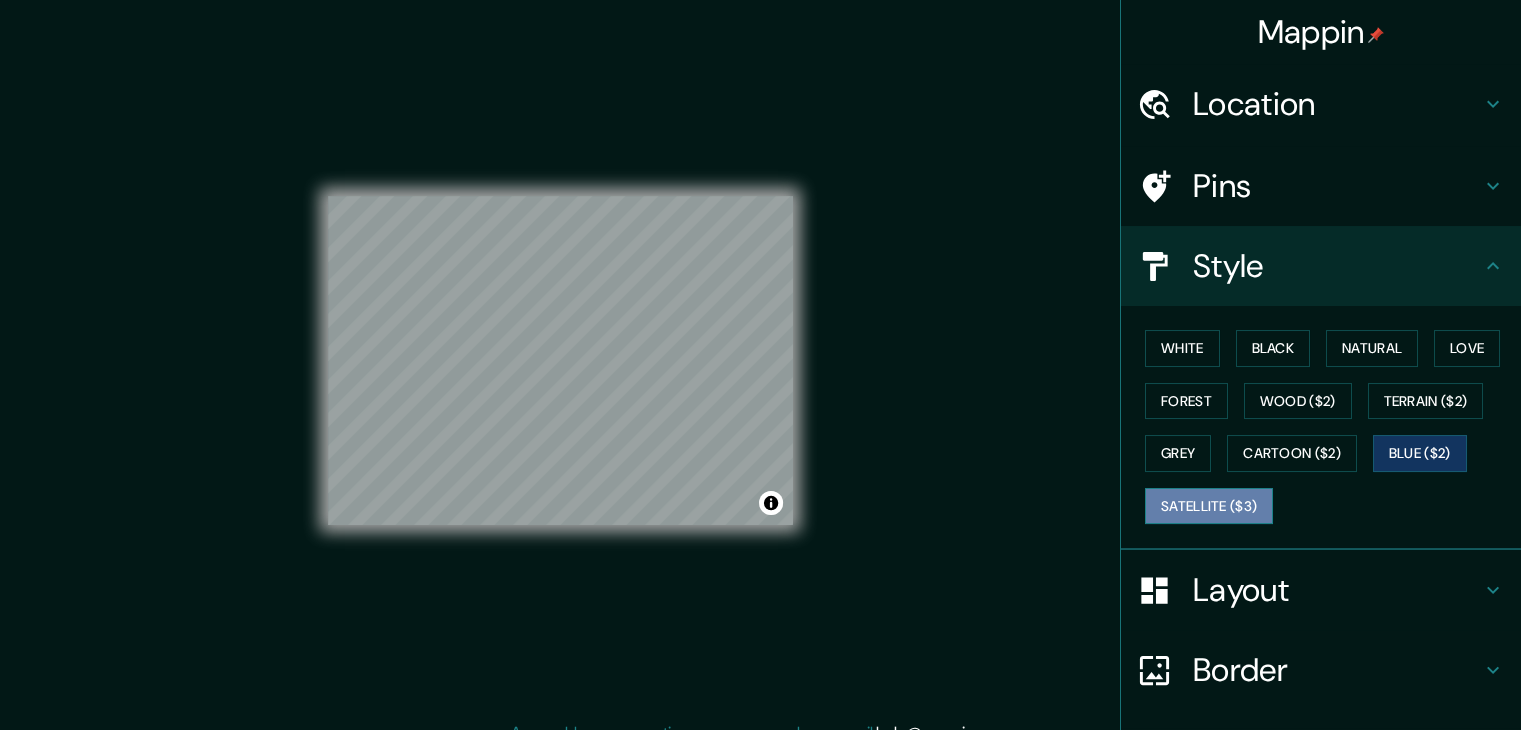 click on "Satellite ($3)" at bounding box center (1209, 506) 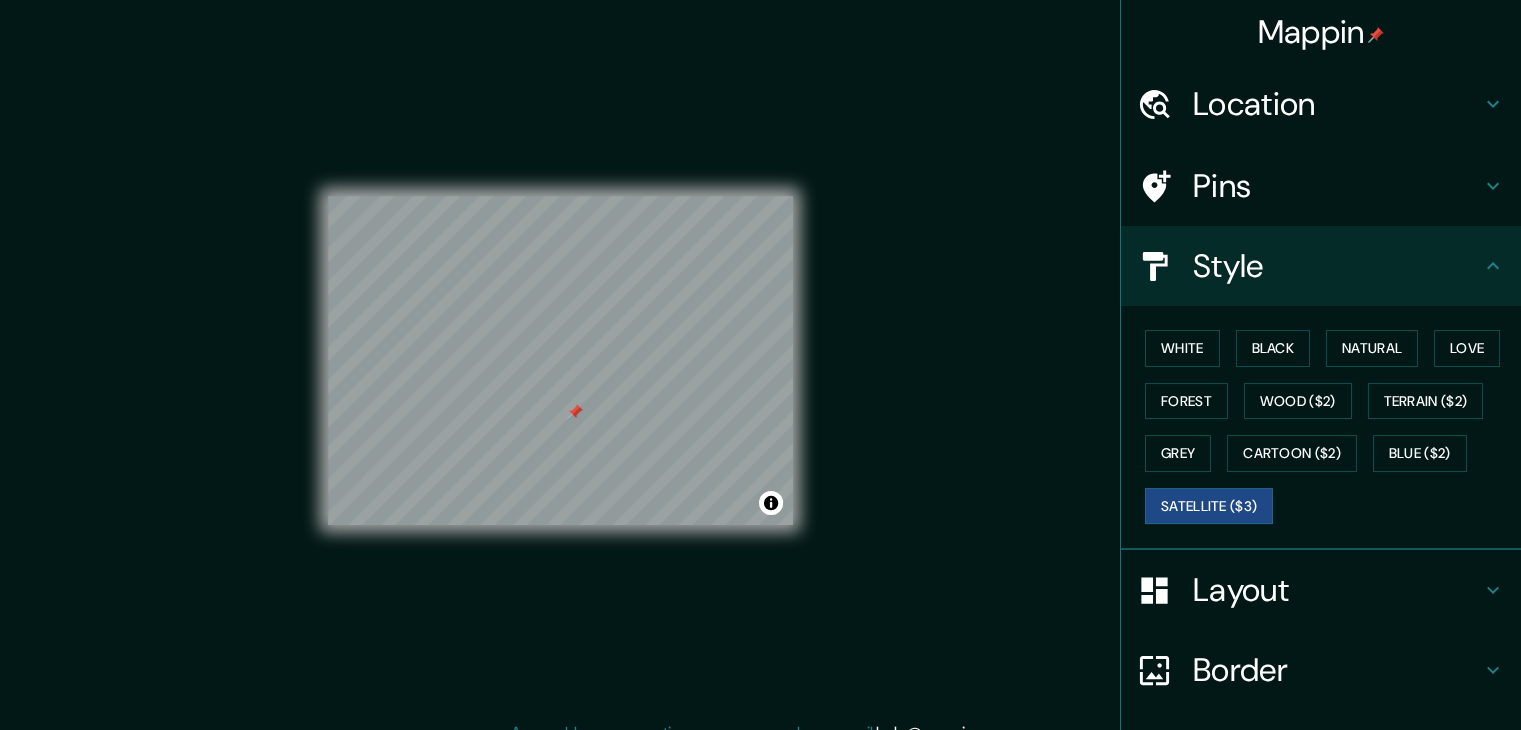 click at bounding box center (575, 412) 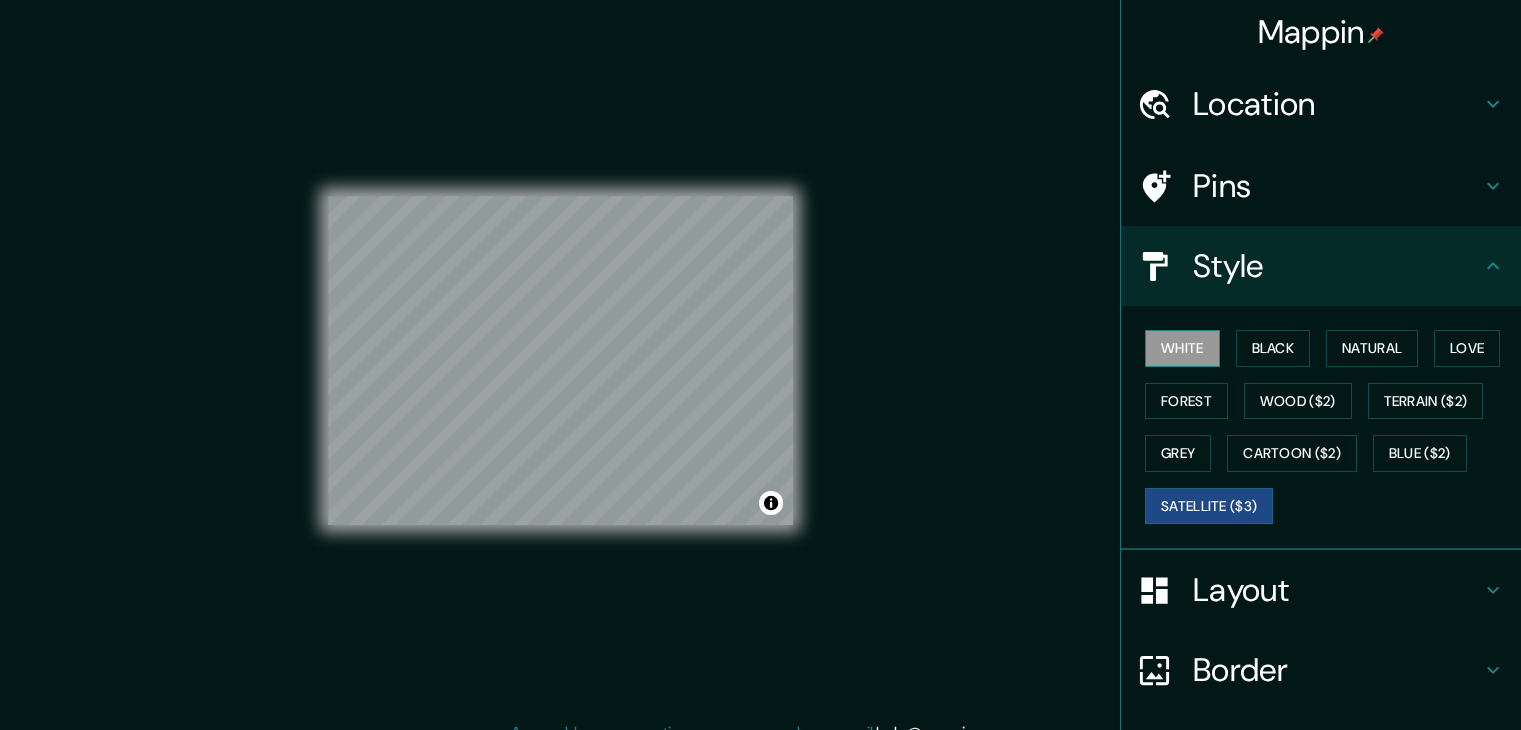 click on "White" at bounding box center (1182, 348) 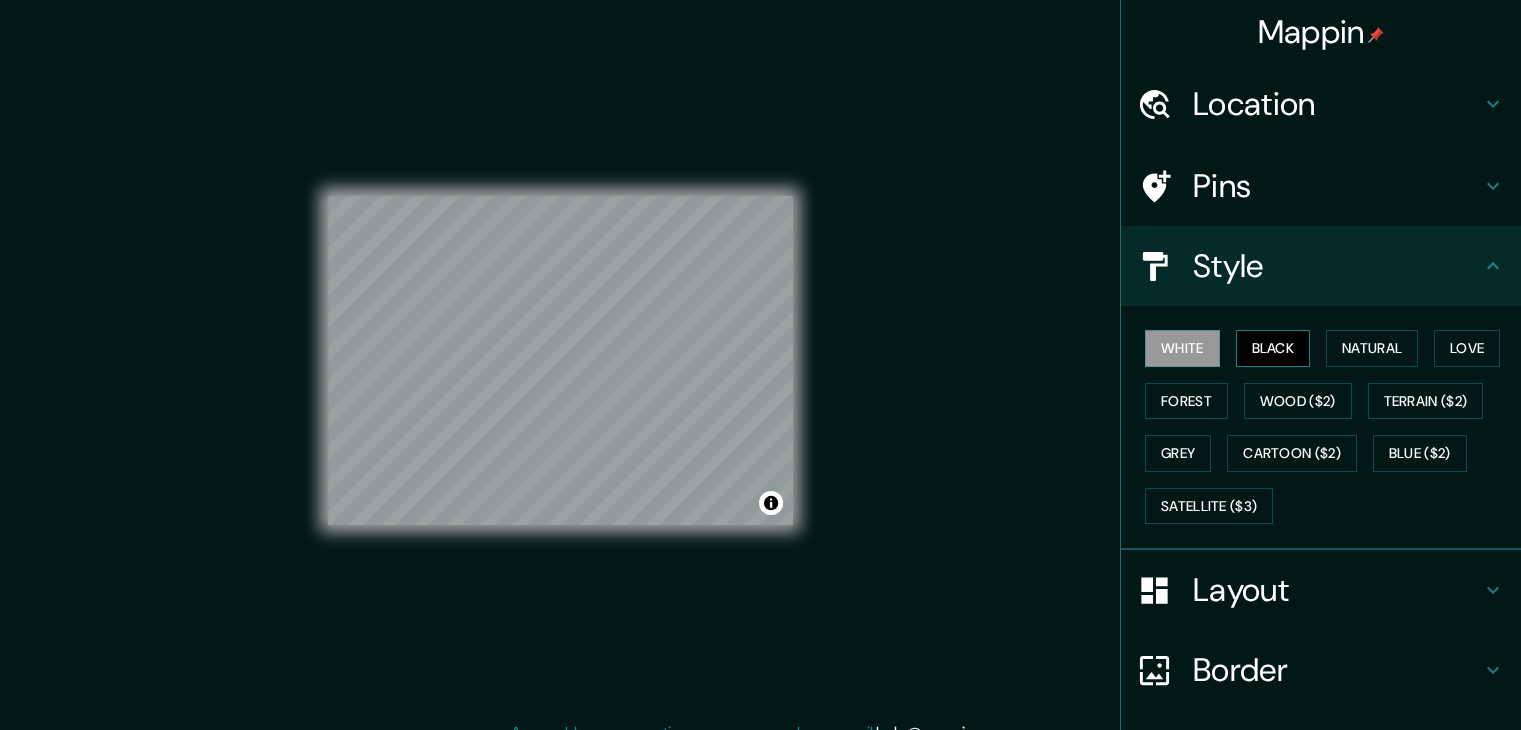 click on "Black" at bounding box center [1273, 348] 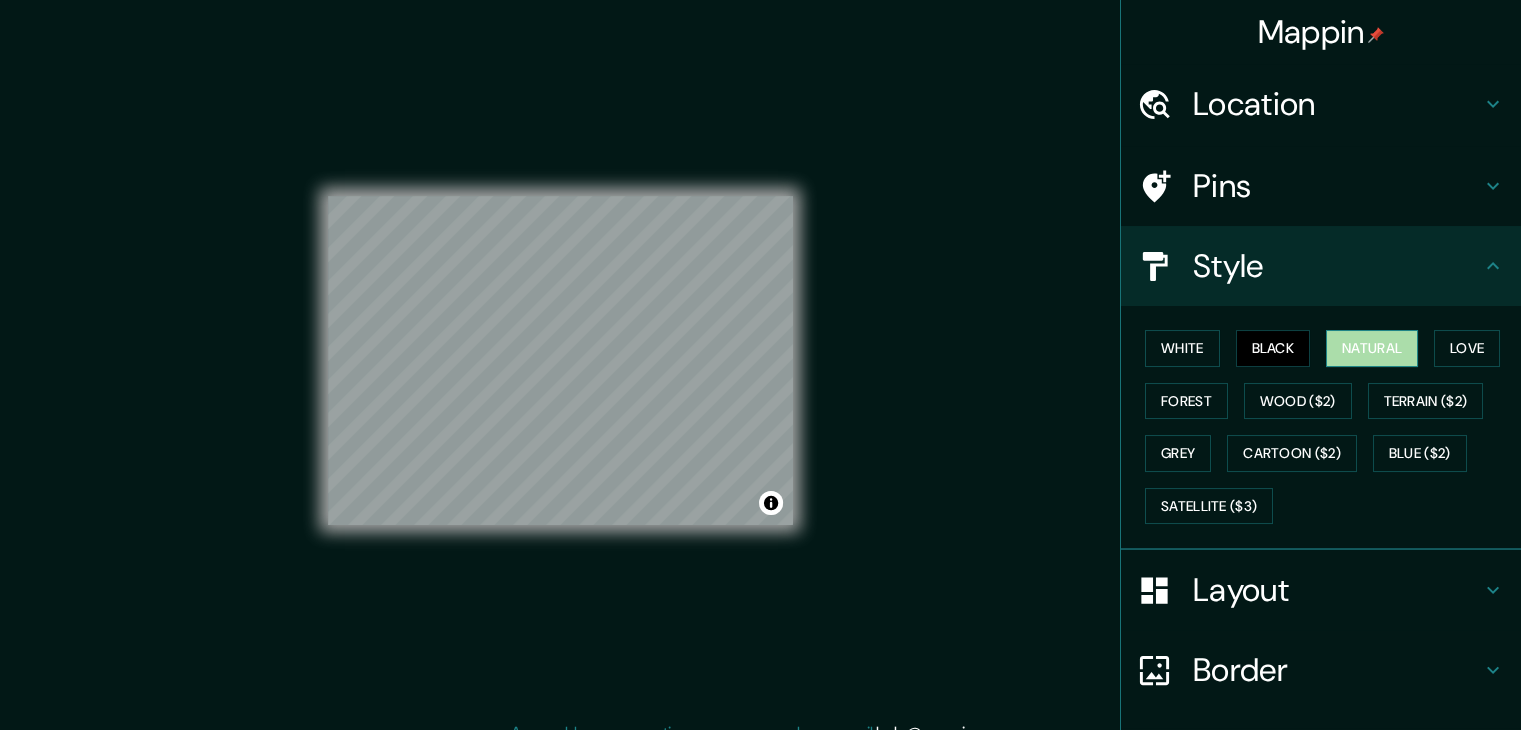 click on "Natural" at bounding box center [1372, 348] 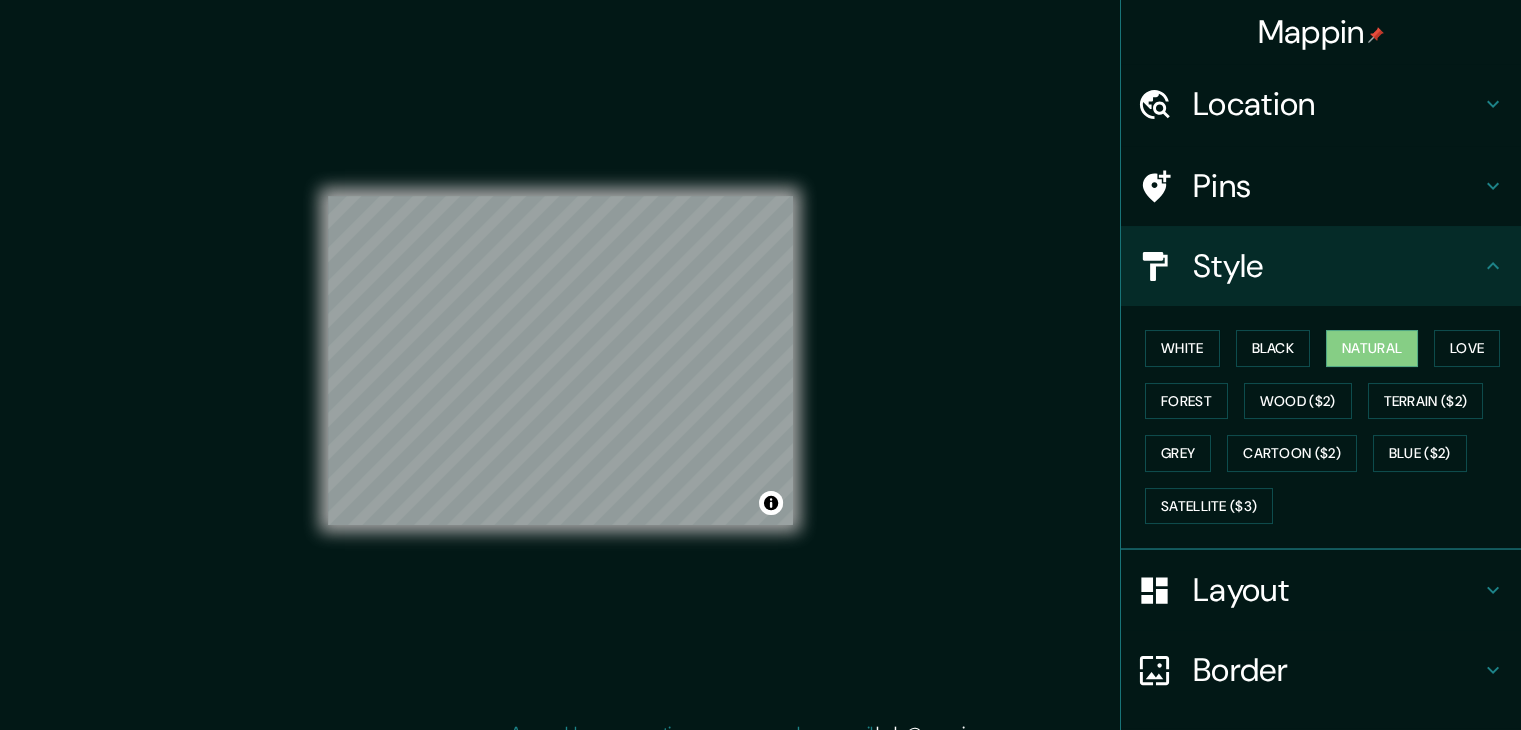click on "Mappin Location [CITY], [REGION], [COUNTRY] Pins Style White Black Natural Love Forest Wood ($2) Terrain ($2) Grey Cartoon ($2) Blue ($2) Satellite ($3) Layout Border Choose a border.  Hint : you can make layers of the frame opaque to create some cool effects. None Simple Transparent Fancy Size A3 single Create your map © Mapbox   © OpenStreetMap   Improve this map Any problems, suggestions, or concerns please email    help@mappin.pro . . ." at bounding box center [760, 376] 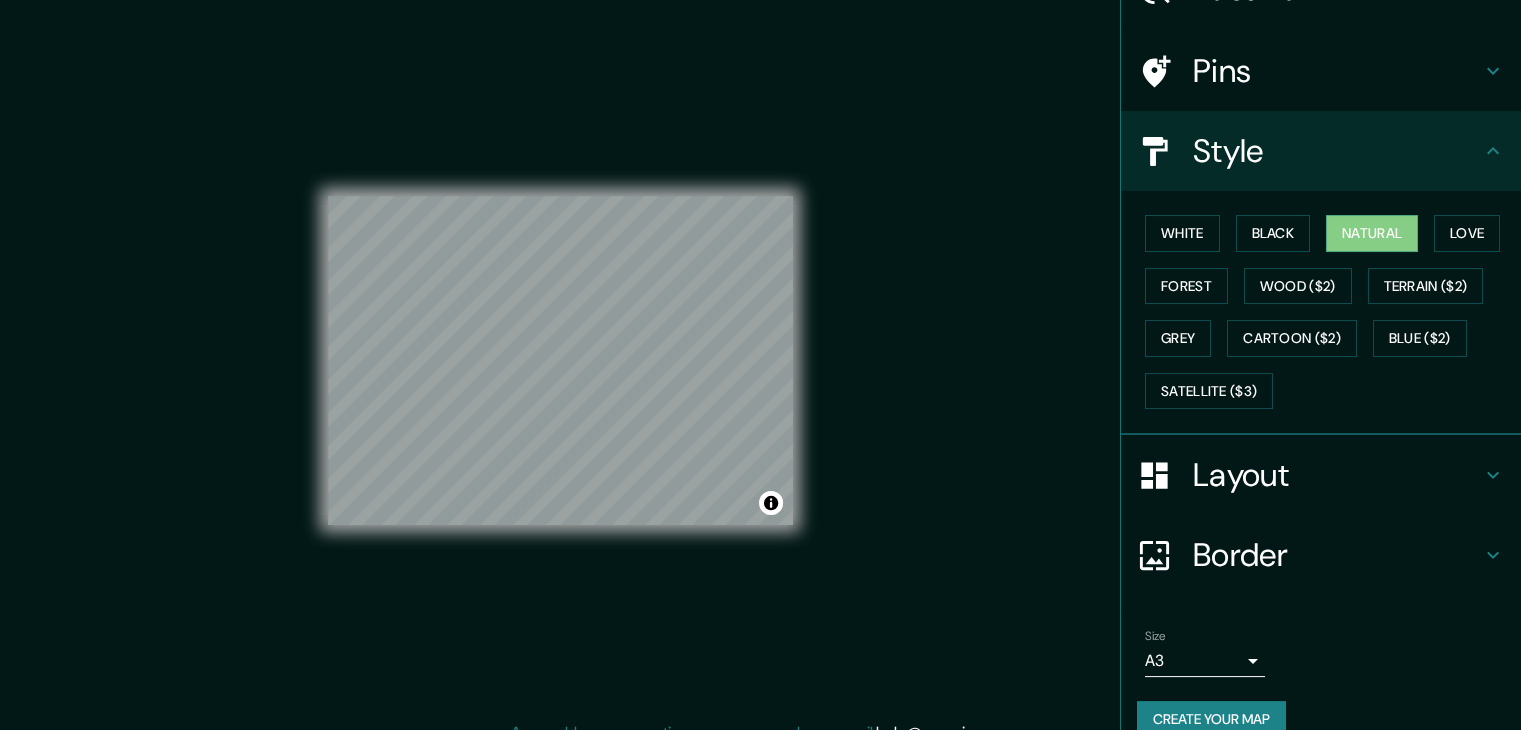 scroll, scrollTop: 144, scrollLeft: 0, axis: vertical 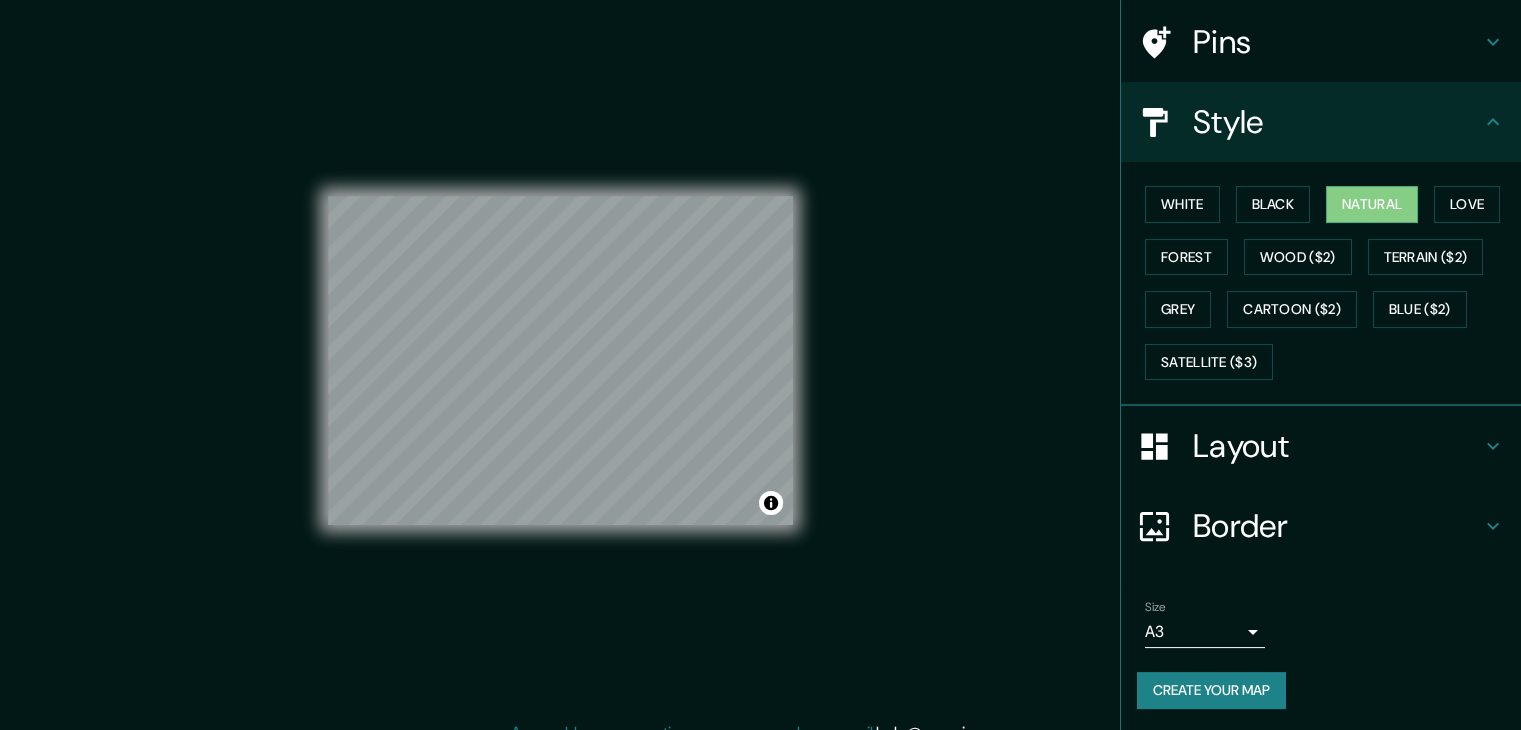 click on "Create your map" at bounding box center (1211, 690) 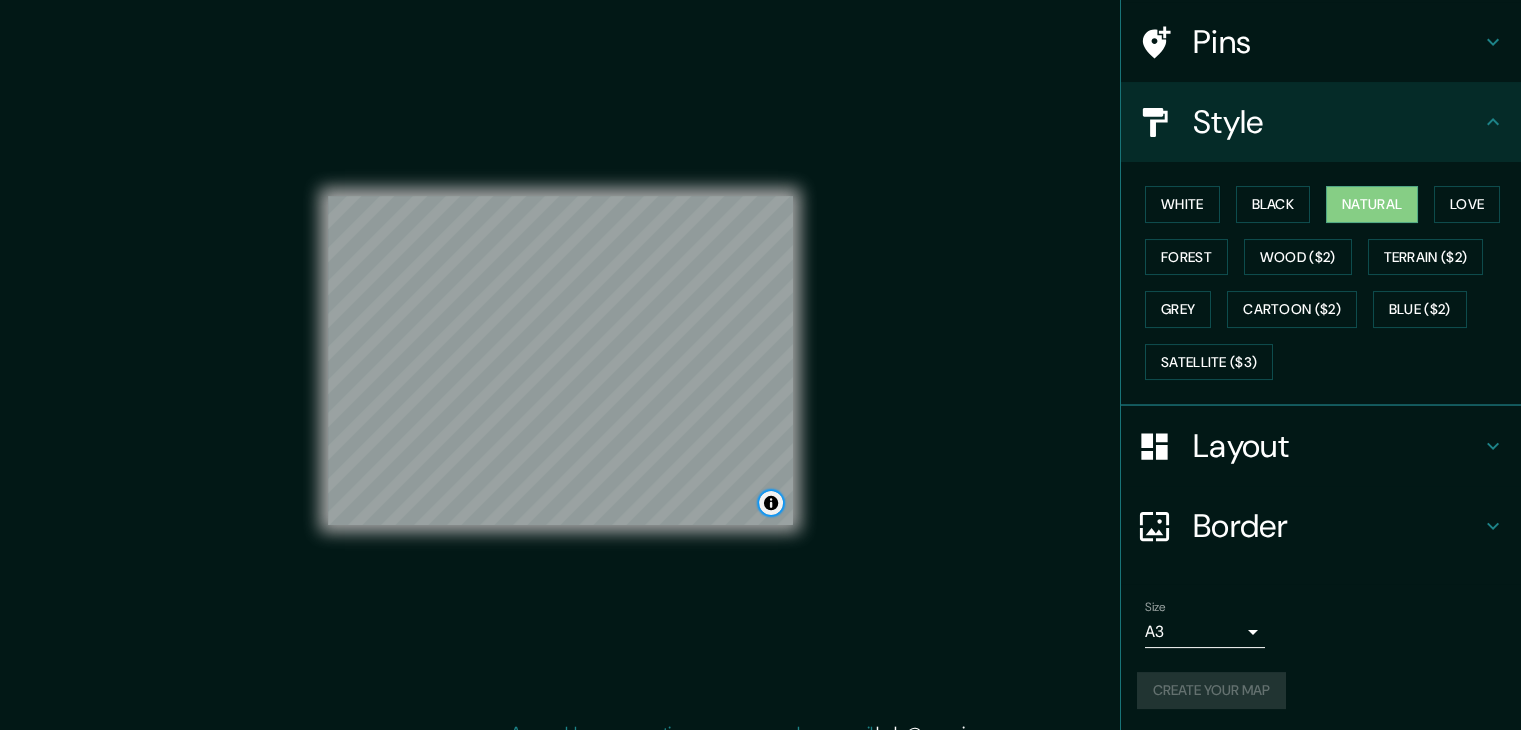 click at bounding box center (771, 503) 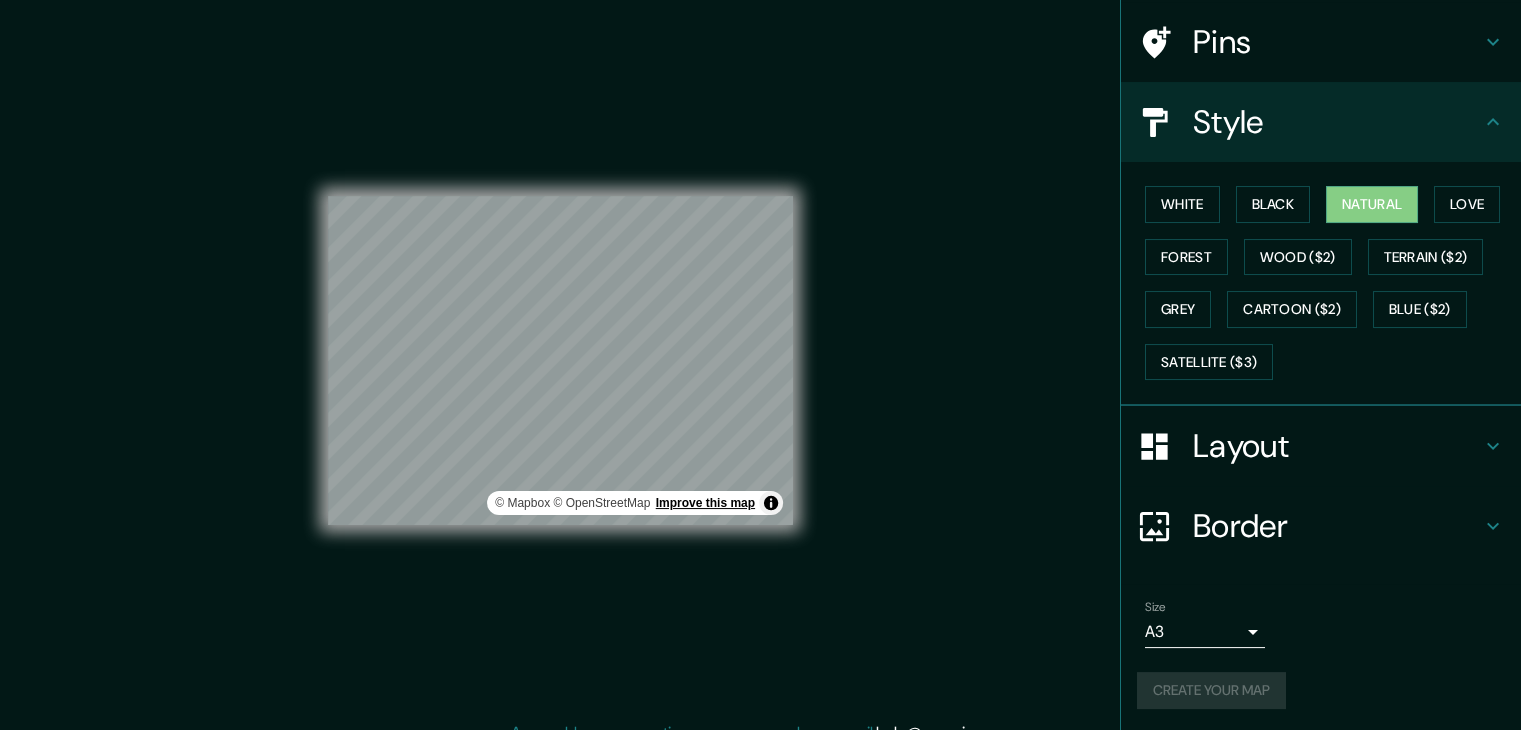 click on "Improve this map" at bounding box center (705, 503) 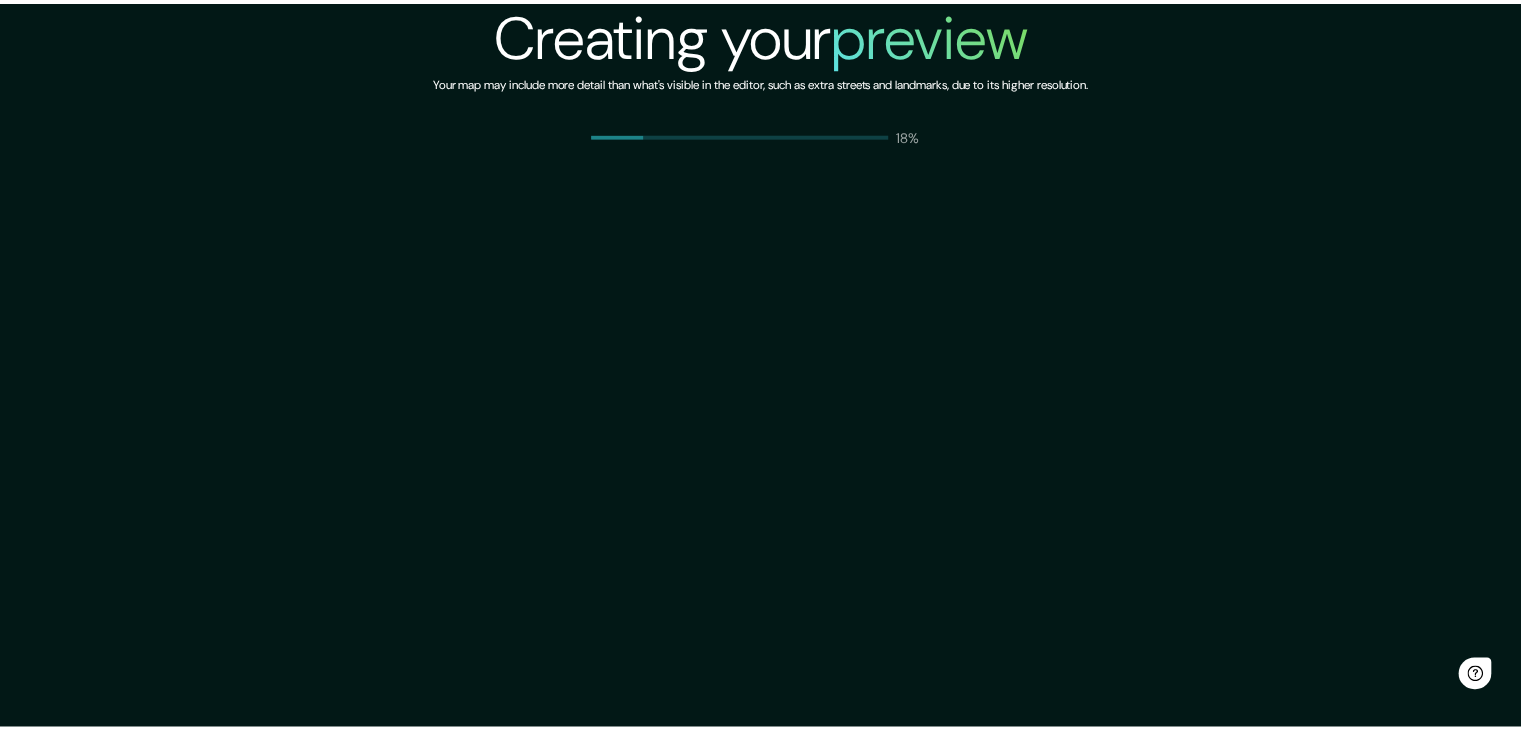 scroll, scrollTop: 0, scrollLeft: 0, axis: both 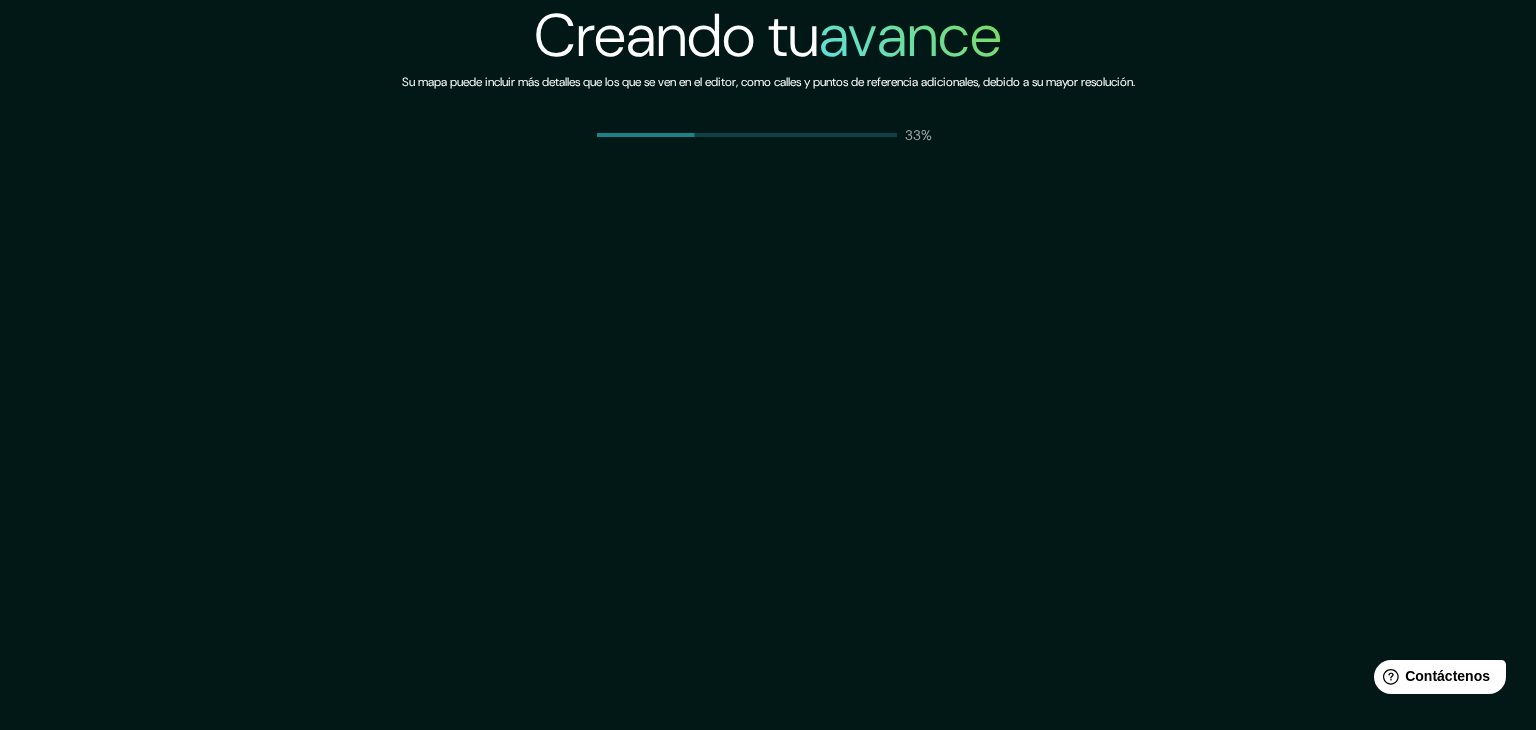 click on "Creando tu avance Su mapa puede incluir más detalles que los que se ven en el editor, como calles y puntos de referencia adicionales, debido a su mayor resolución. 33%" at bounding box center (768, 365) 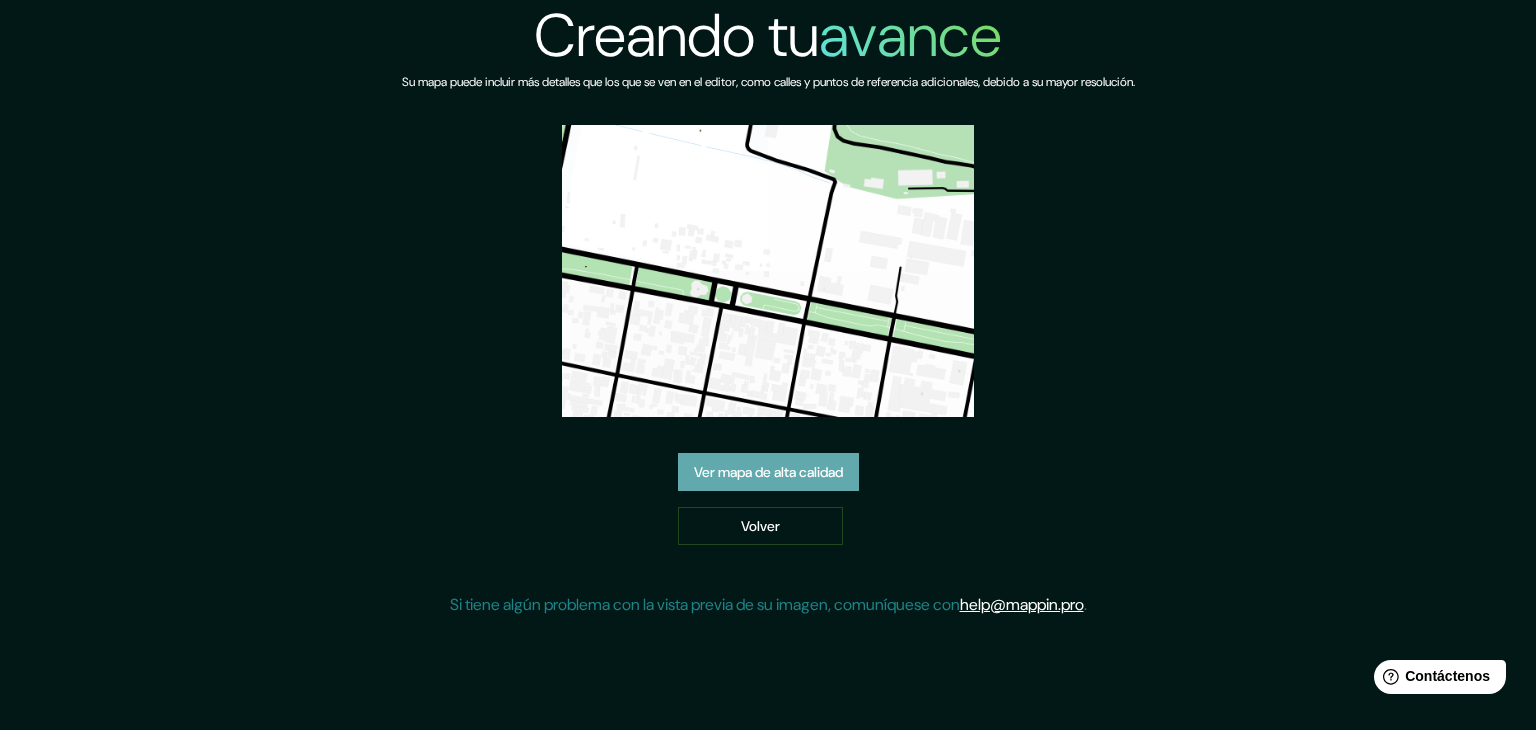 click on "Ver mapa de alta calidad" at bounding box center (768, 472) 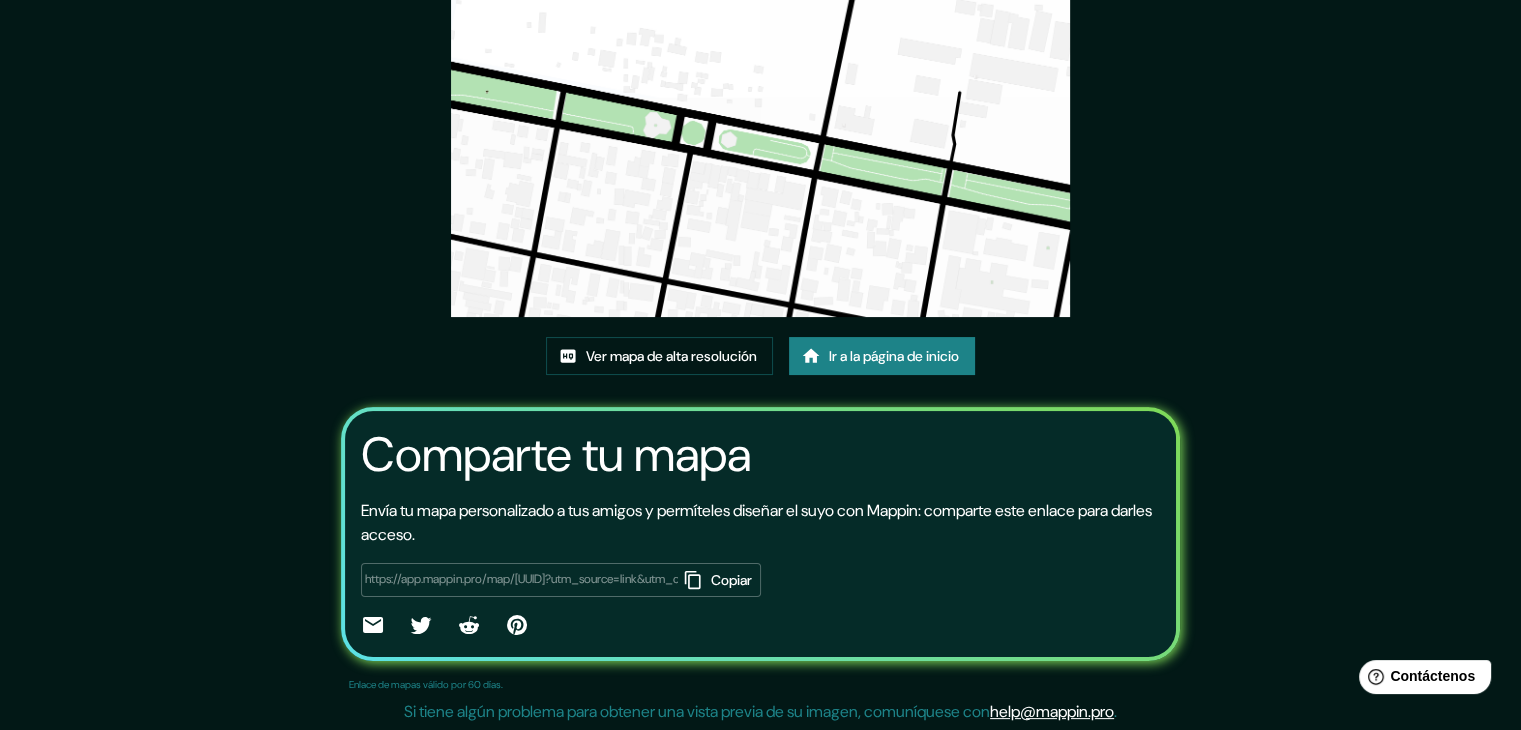 scroll, scrollTop: 210, scrollLeft: 0, axis: vertical 